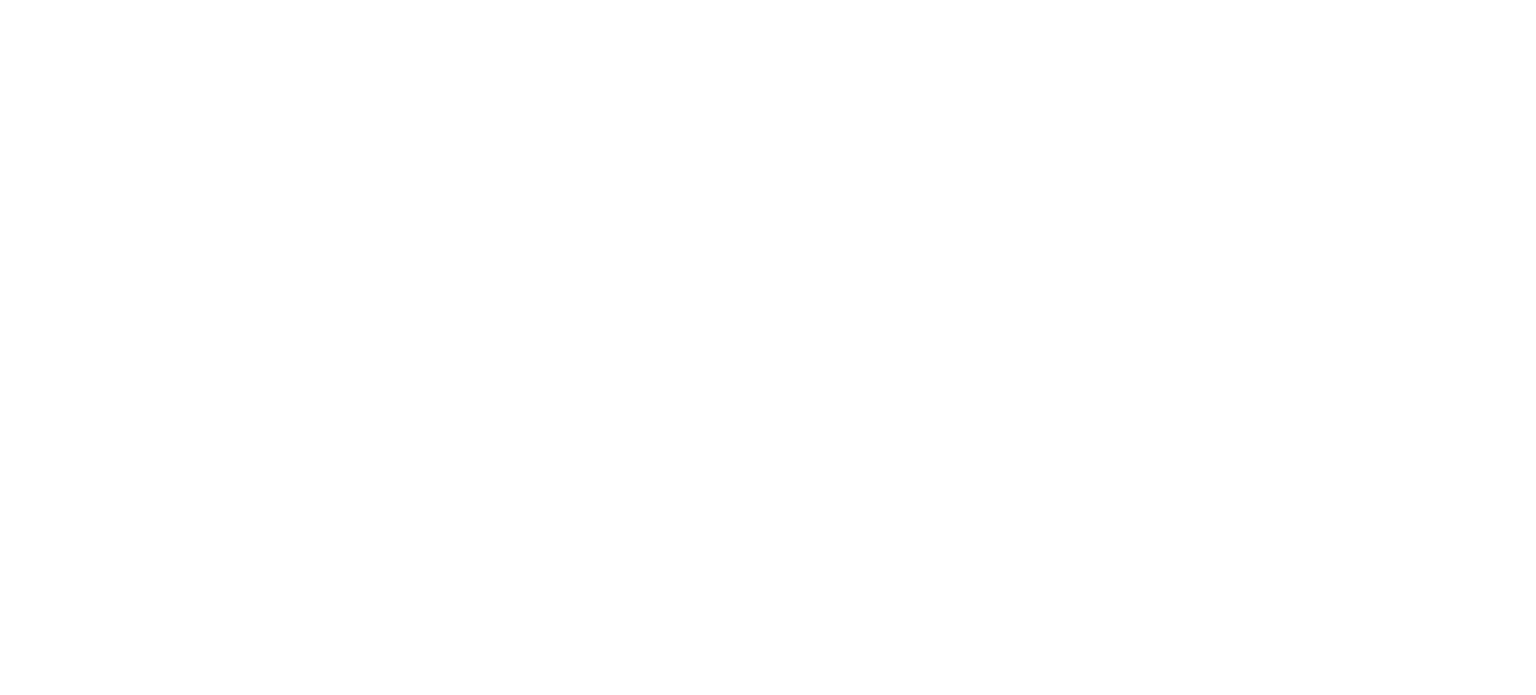 scroll, scrollTop: 0, scrollLeft: 0, axis: both 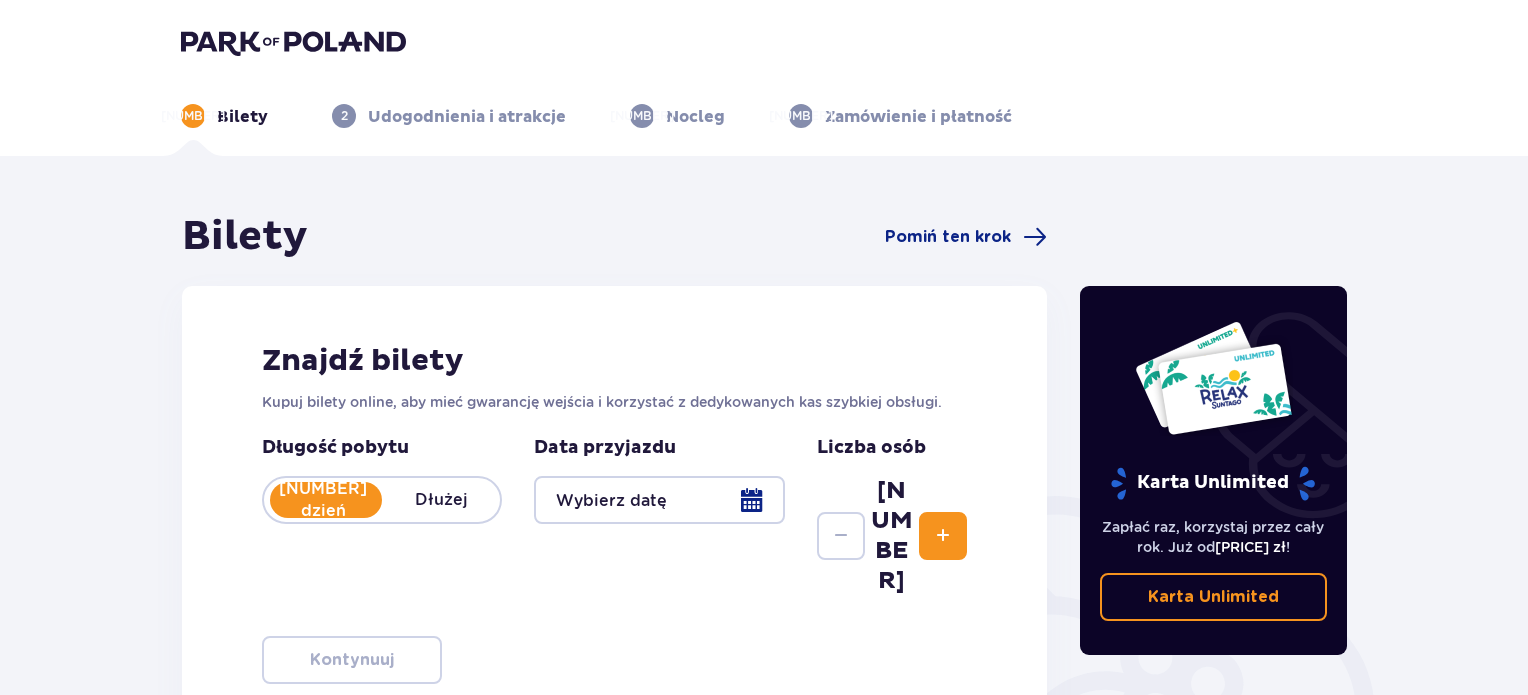 click at bounding box center [659, 500] 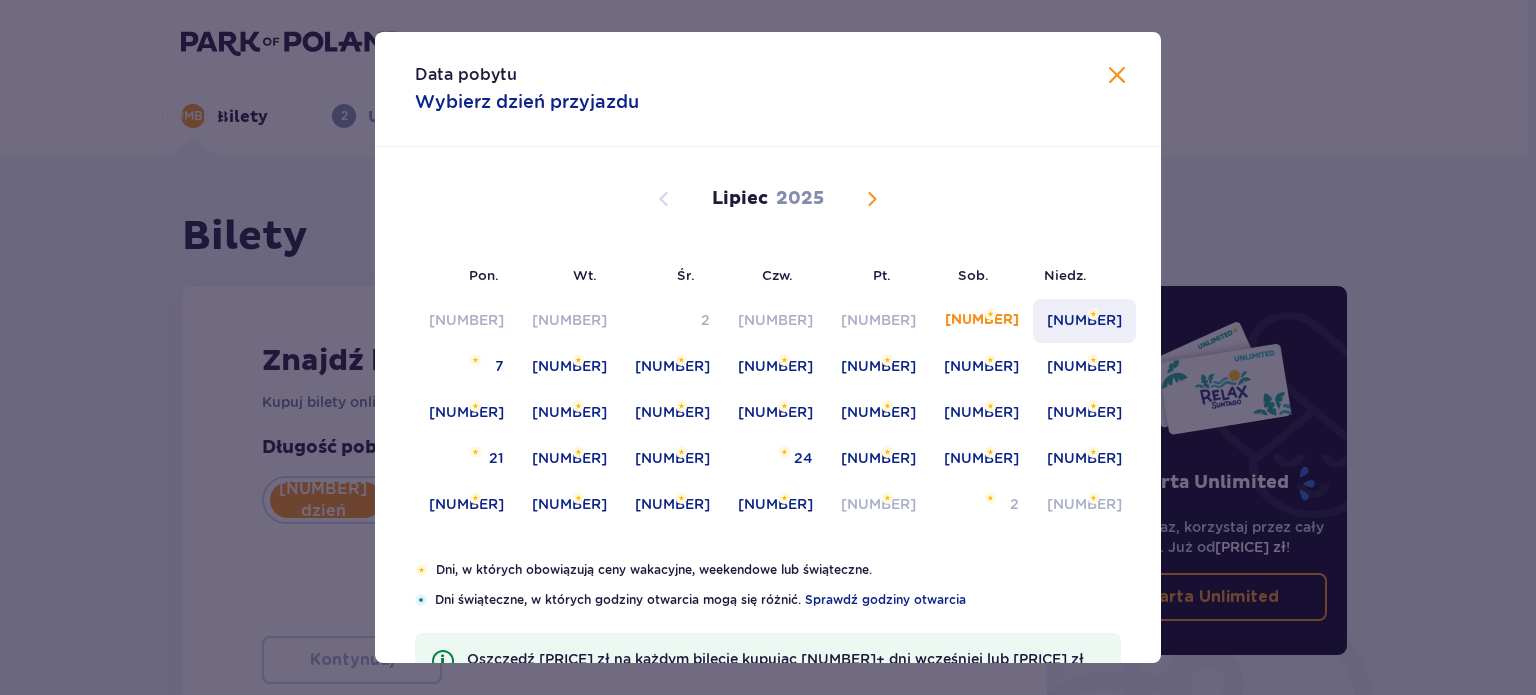 click on "6" at bounding box center [1084, 320] 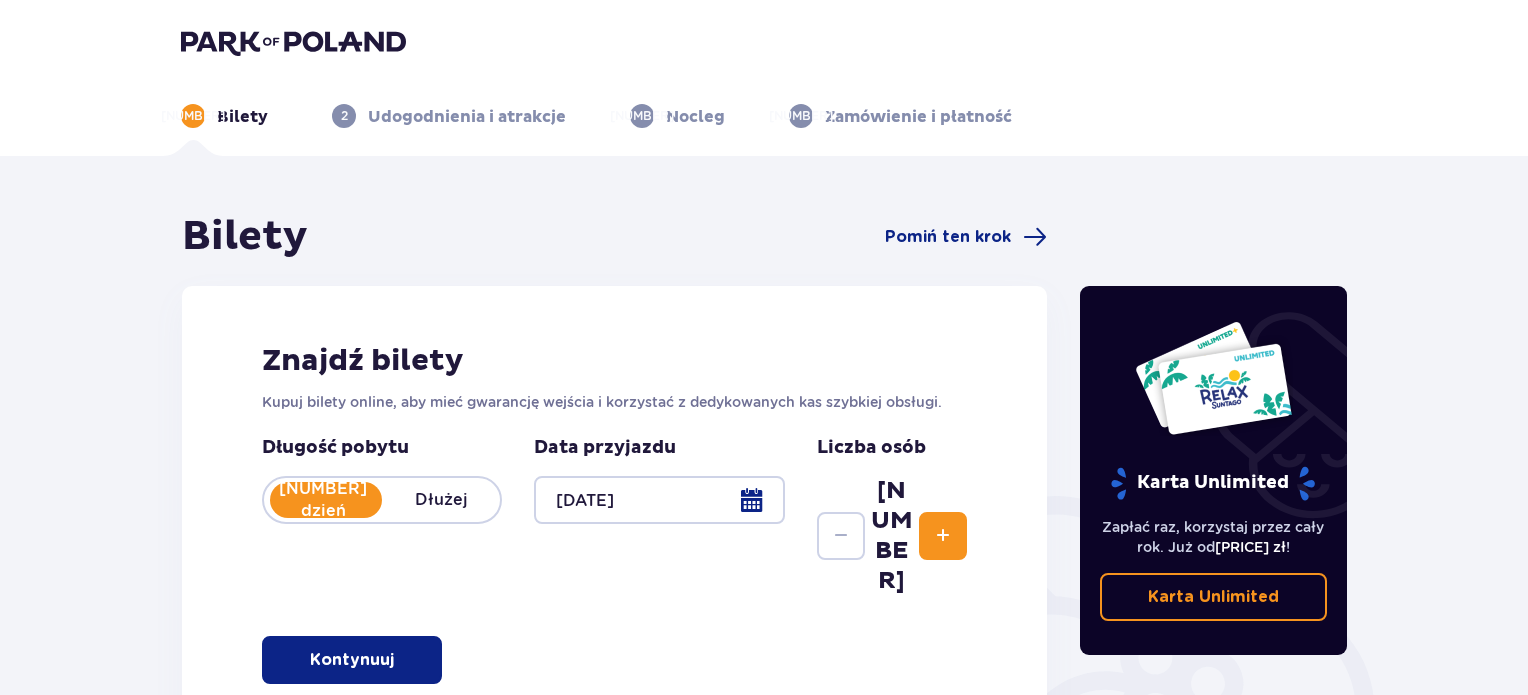 click at bounding box center (943, 536) 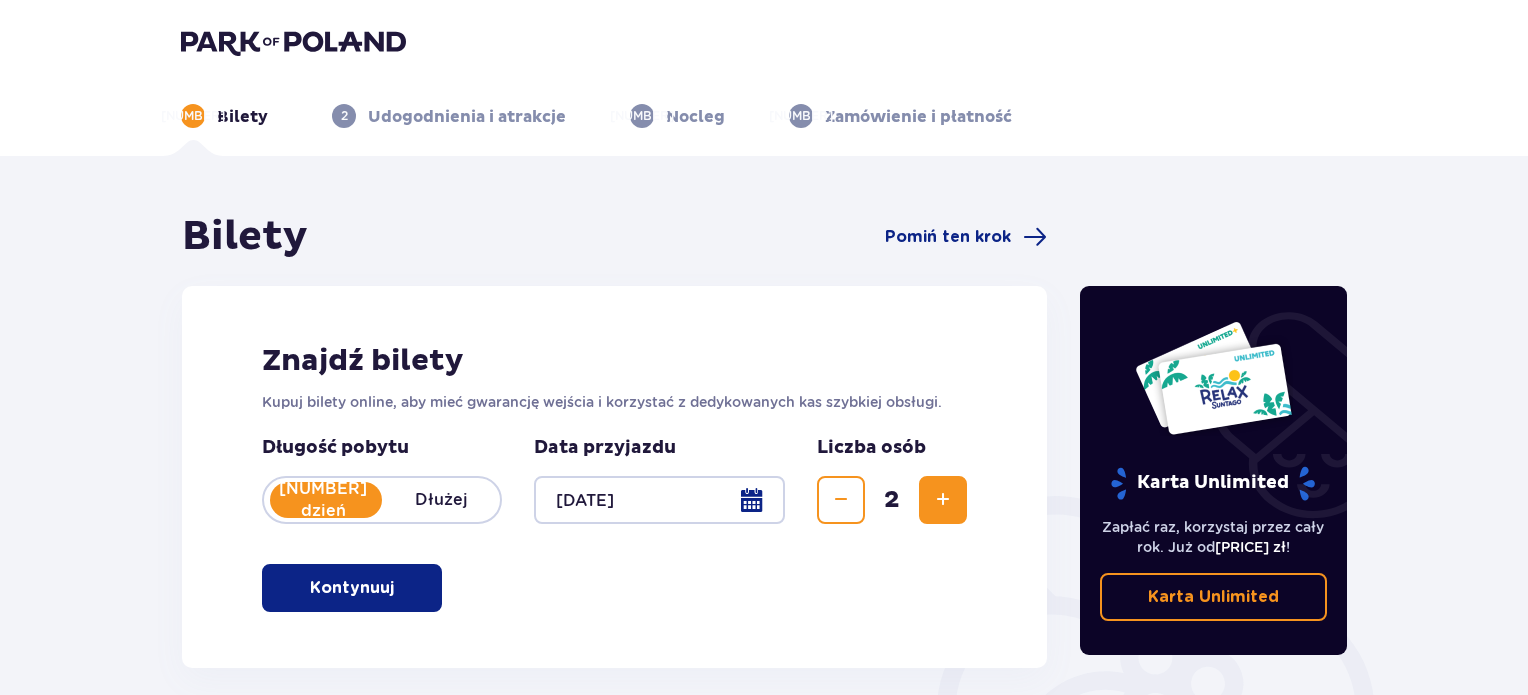 click at bounding box center (943, 500) 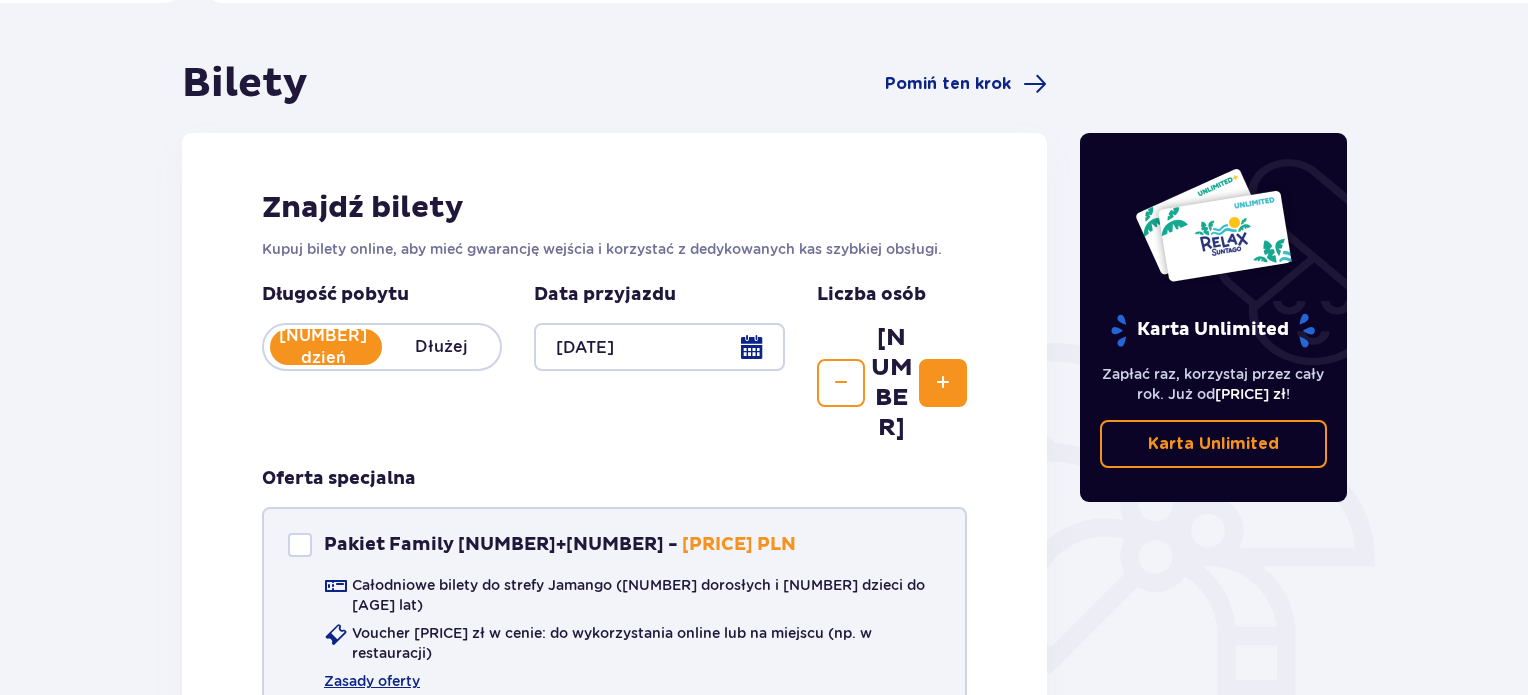 scroll, scrollTop: 200, scrollLeft: 0, axis: vertical 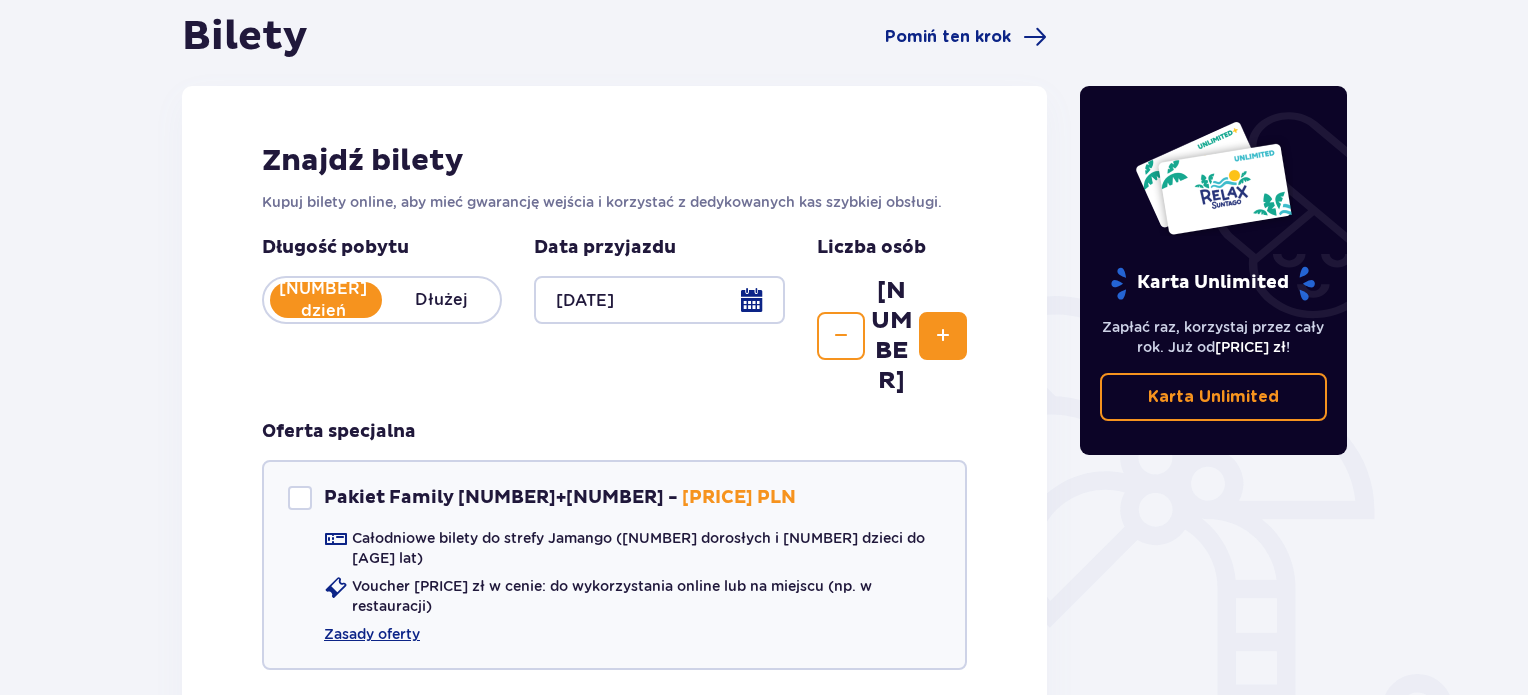click on "Kontynuuj bez pakietu" at bounding box center [387, 734] 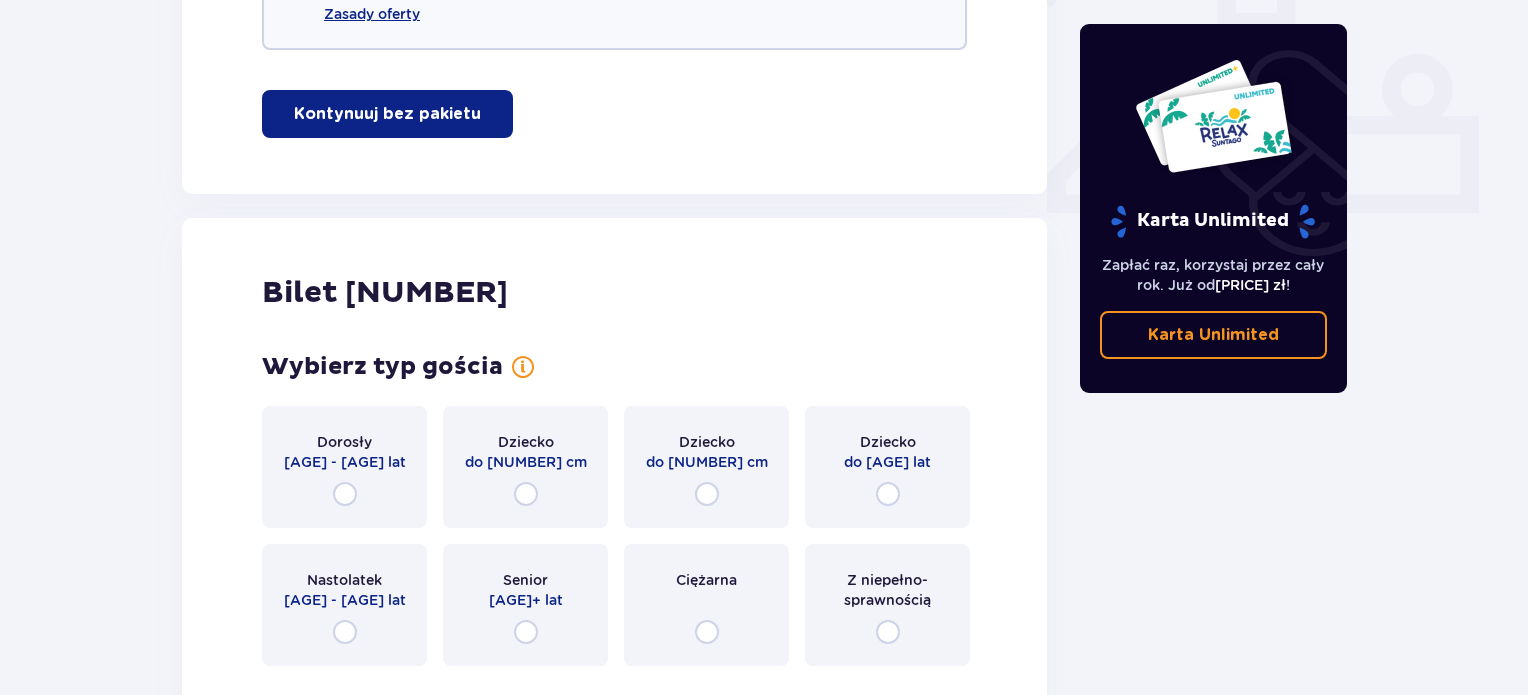 scroll, scrollTop: 909, scrollLeft: 0, axis: vertical 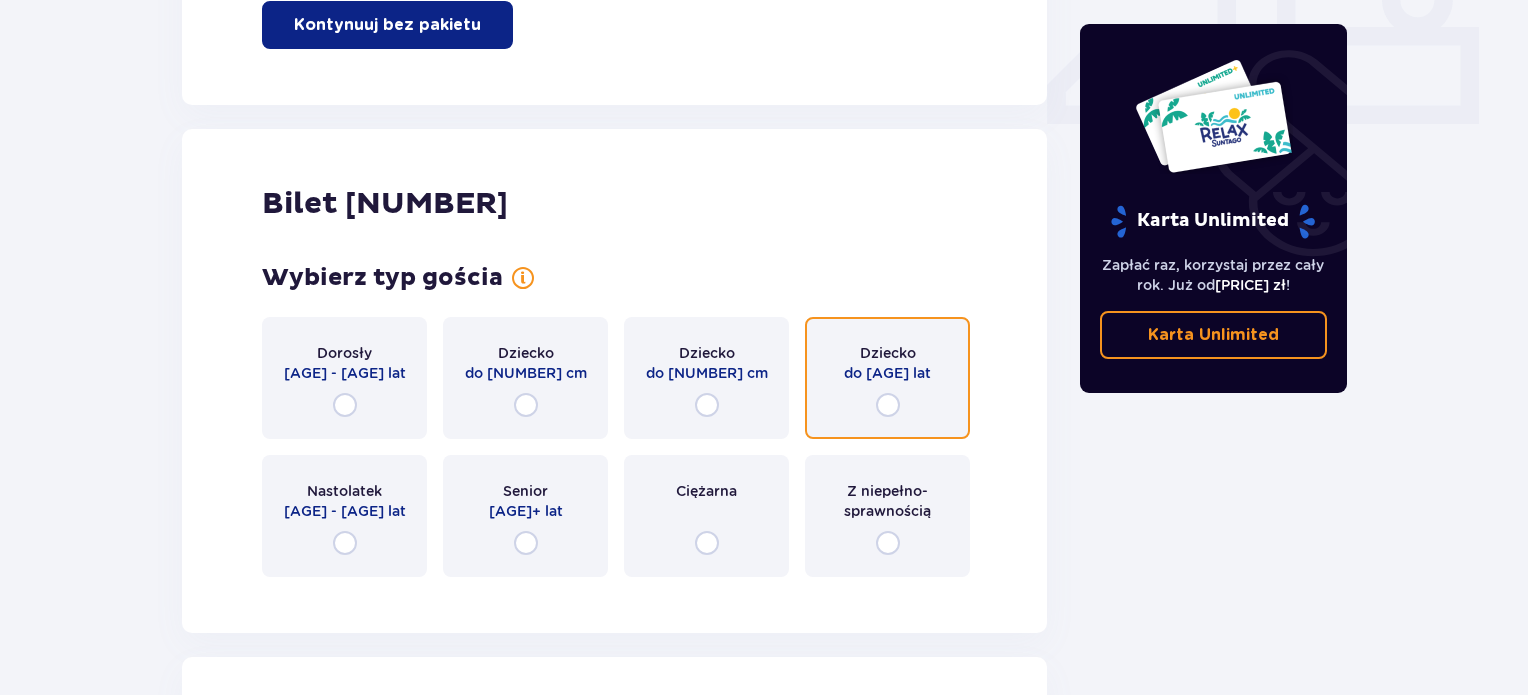 click at bounding box center [888, 405] 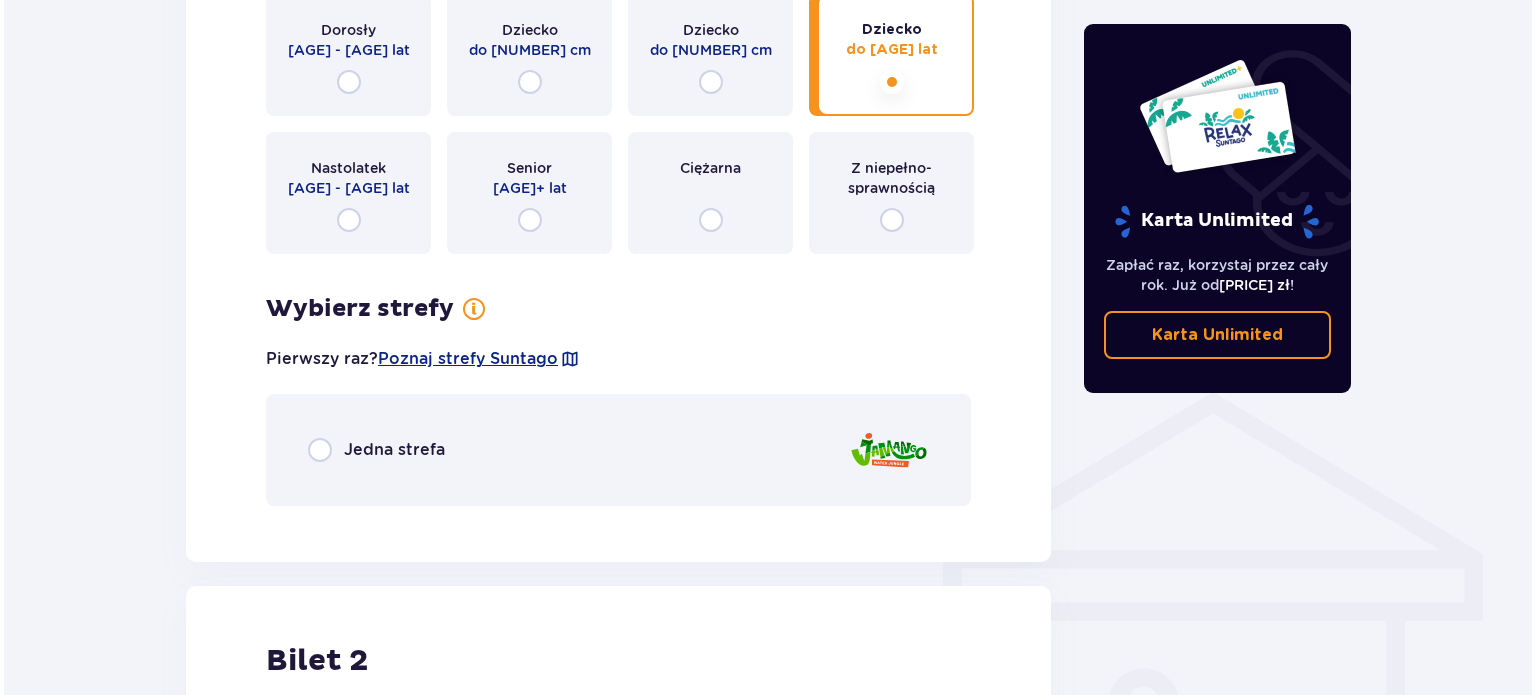 scroll, scrollTop: 1197, scrollLeft: 0, axis: vertical 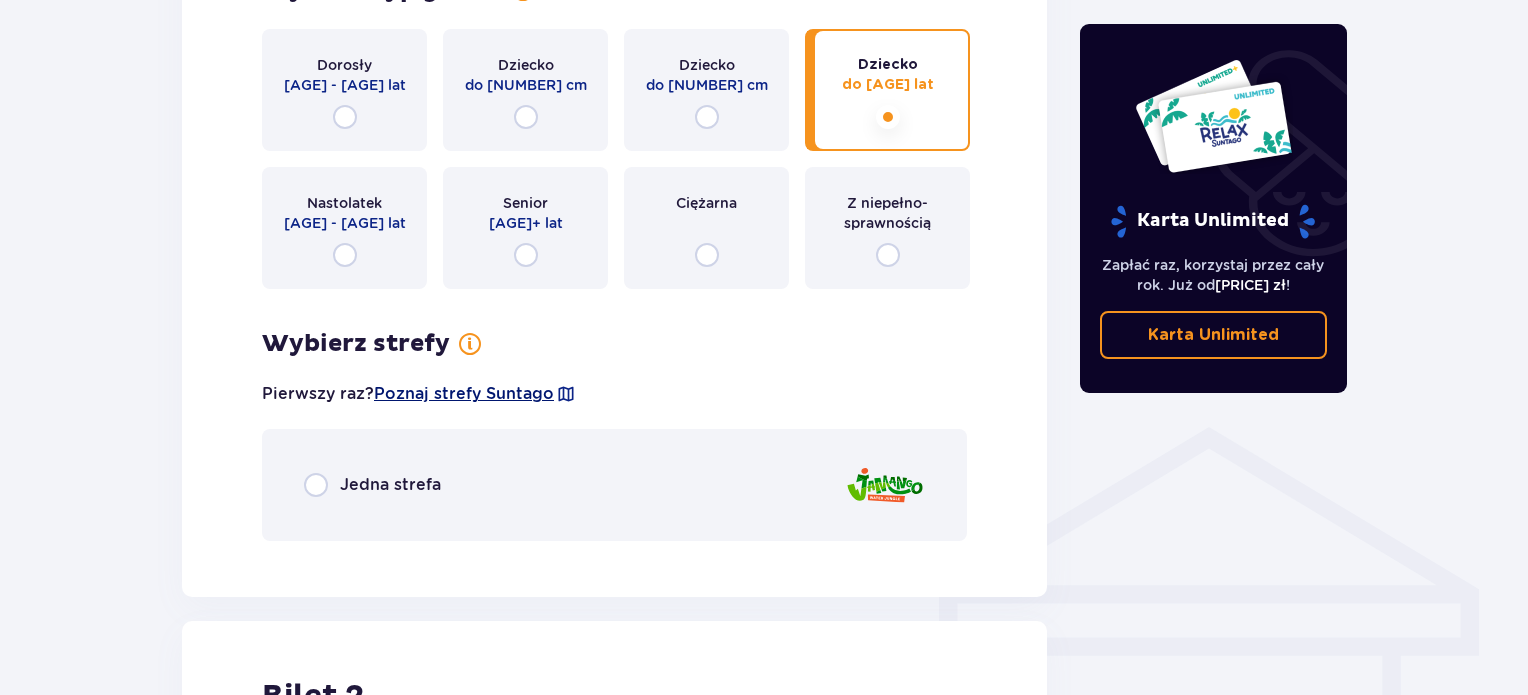 click on "Poznaj strefy Suntago" at bounding box center [464, 394] 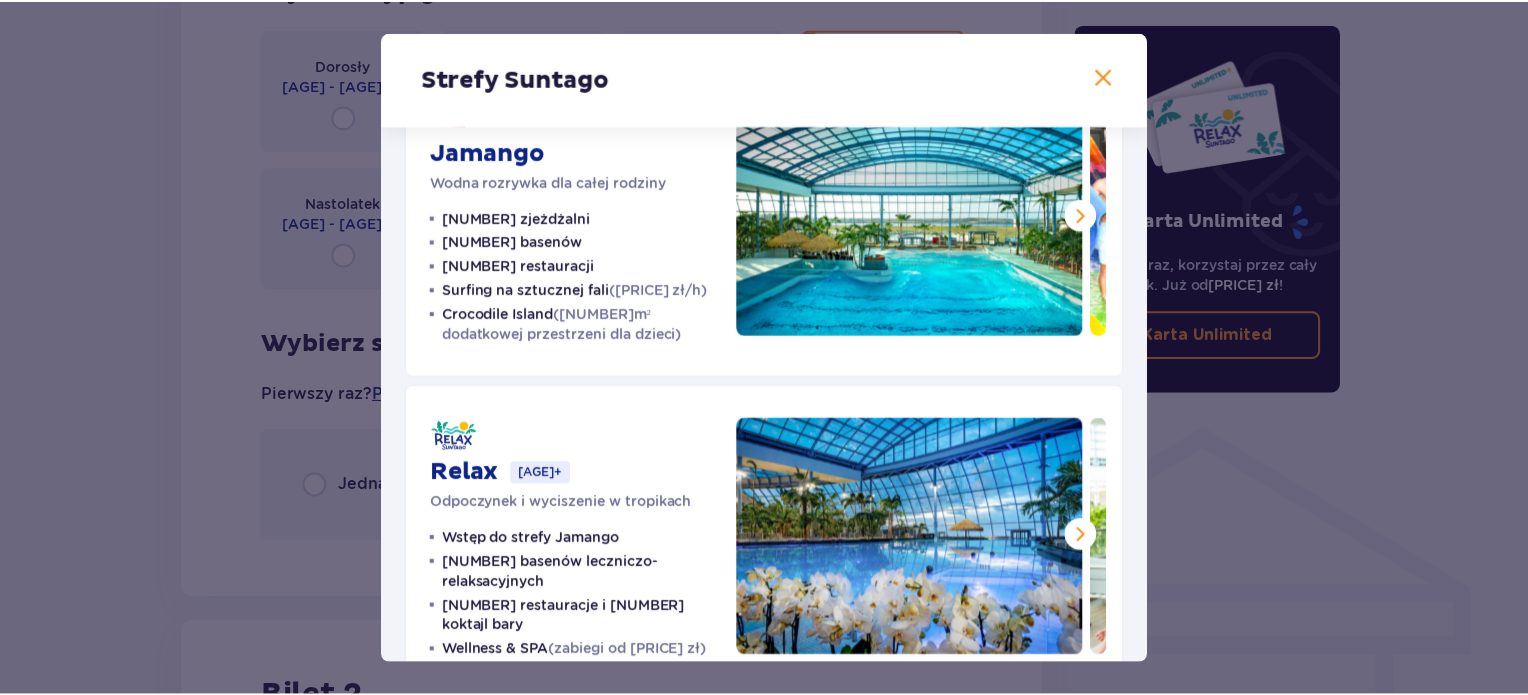 scroll, scrollTop: 0, scrollLeft: 0, axis: both 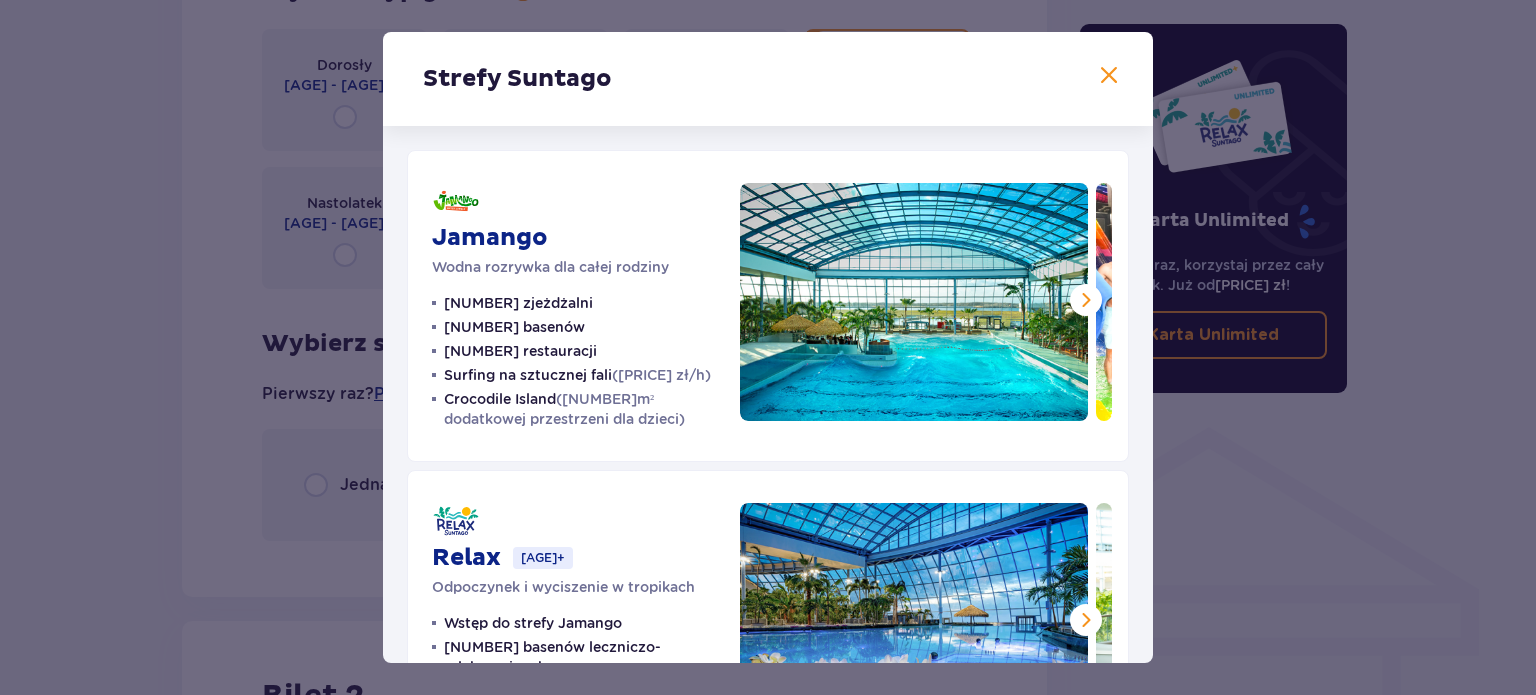 click on "35 zjeżdżalni 7 basenów 5 restauracji Surfing na sztucznej fali  (40 zł/h) Crocodile Island  (1200m² dodatkowej przestrzeni dla dzieci)" at bounding box center [574, 361] 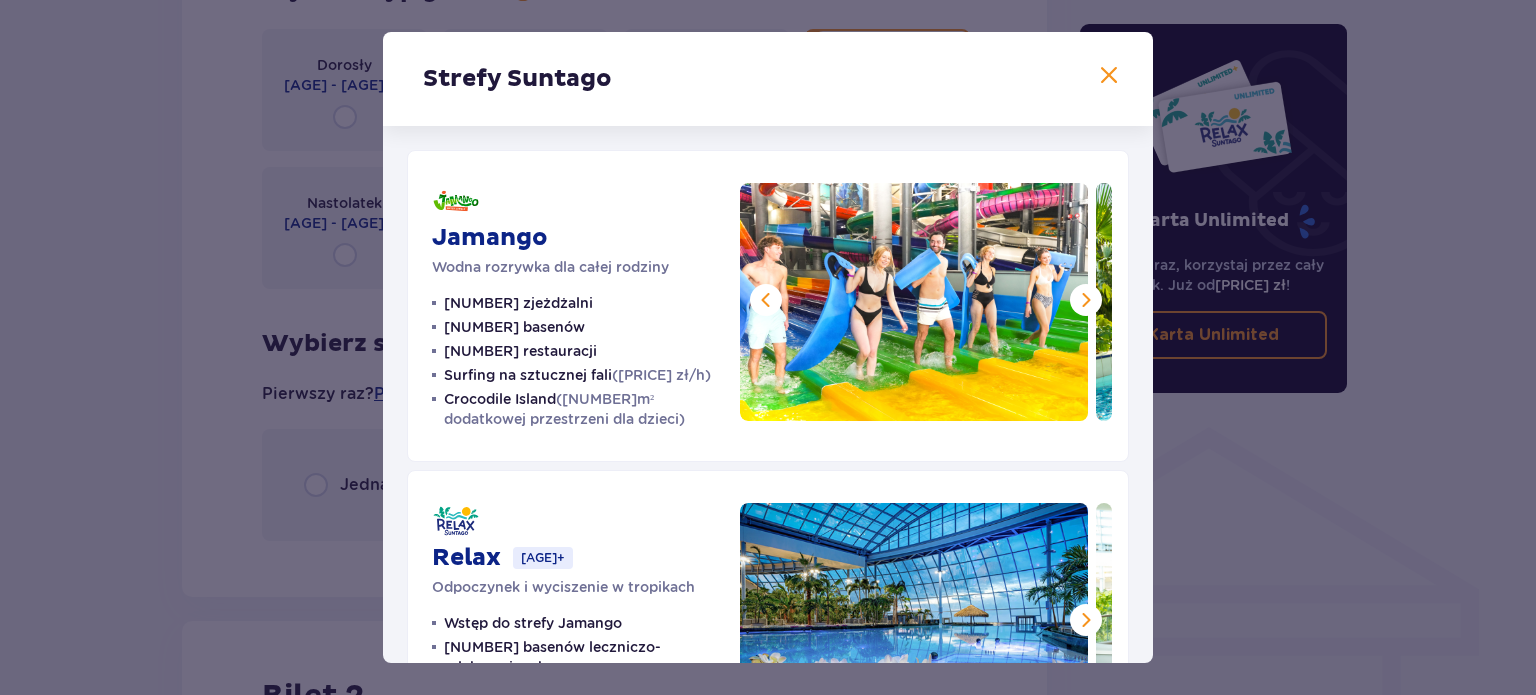 click at bounding box center [1086, 300] 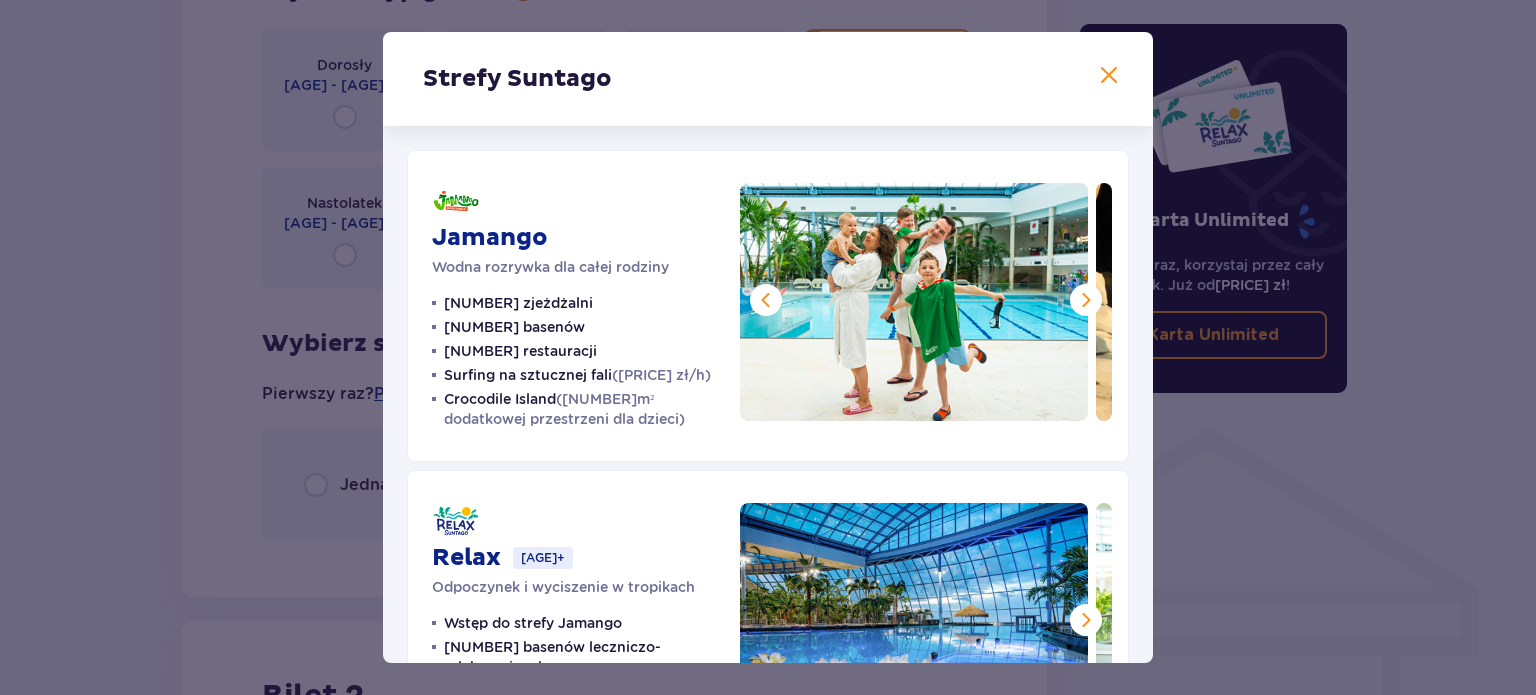 click at bounding box center (1086, 300) 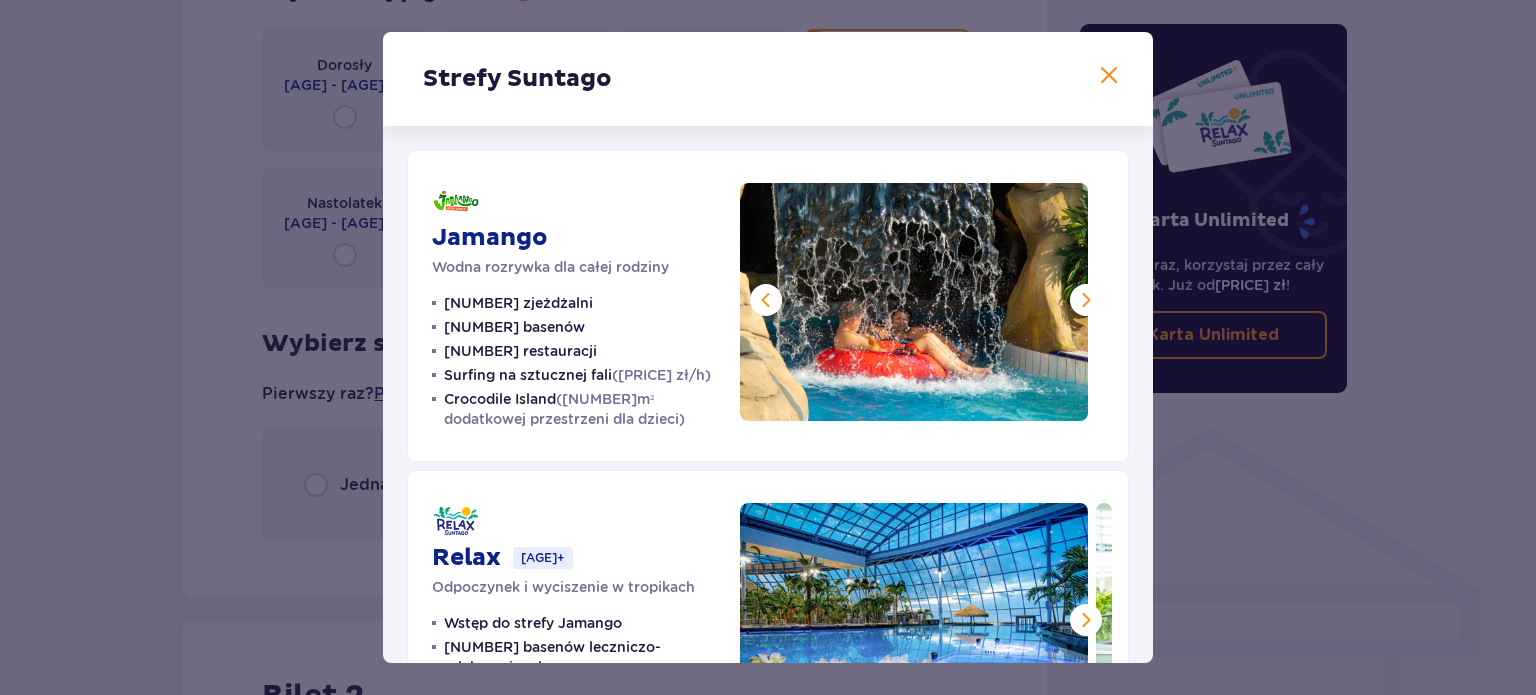click at bounding box center (1086, 300) 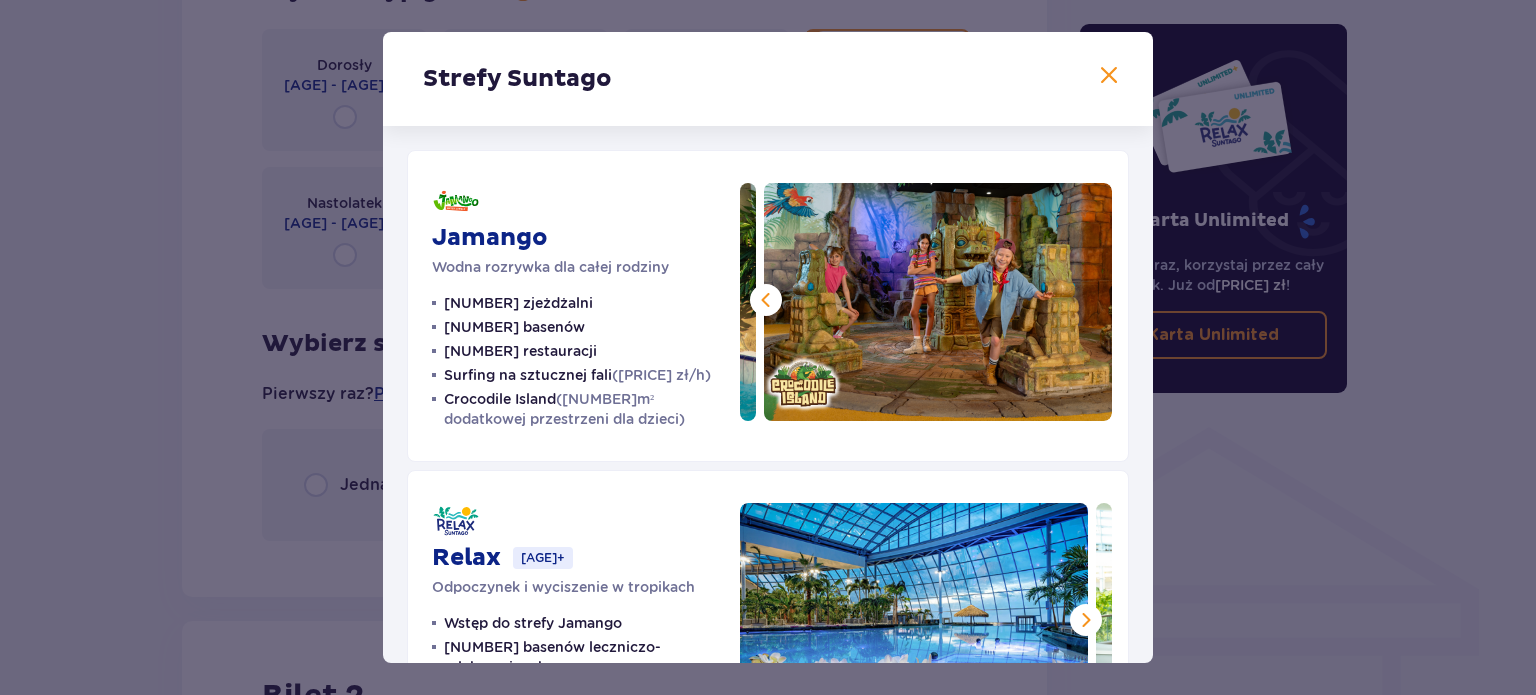 click at bounding box center (1109, 76) 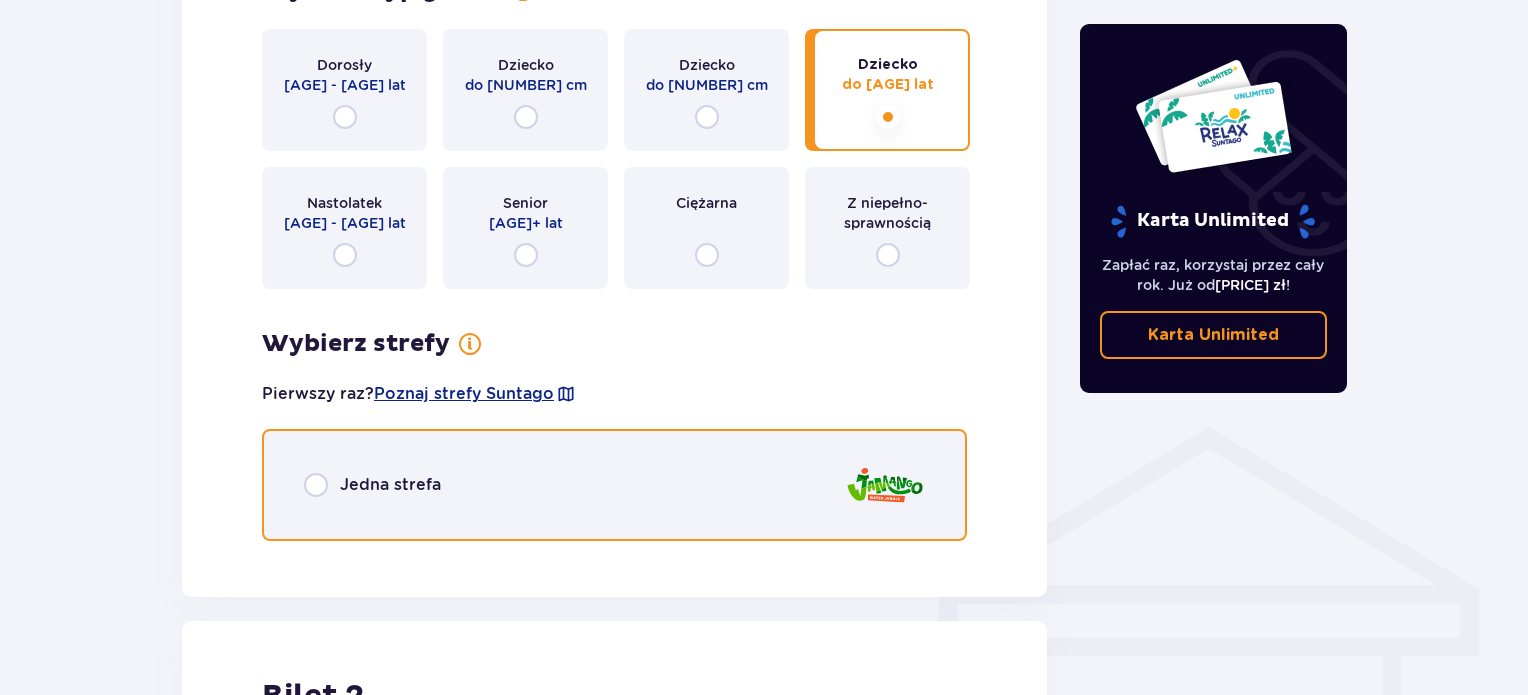 click at bounding box center (316, 485) 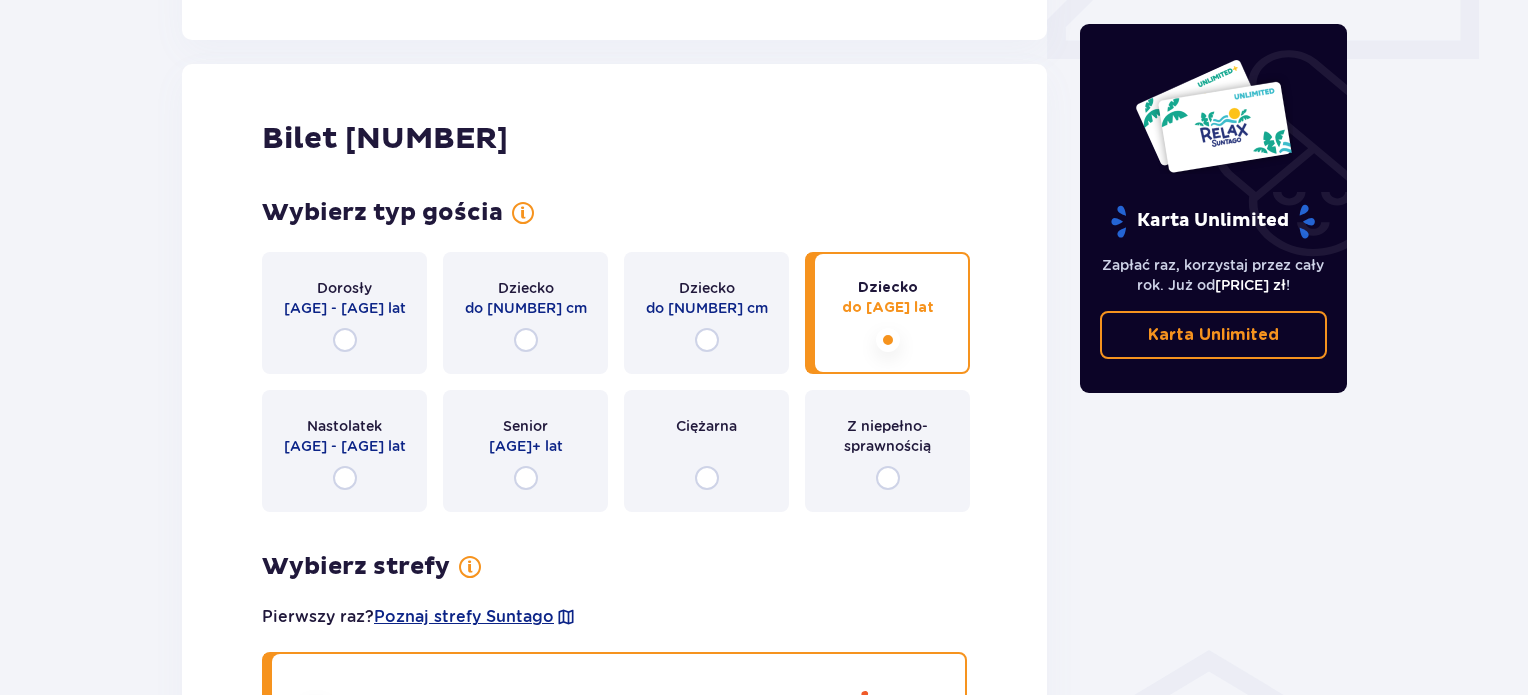 scroll, scrollTop: 949, scrollLeft: 0, axis: vertical 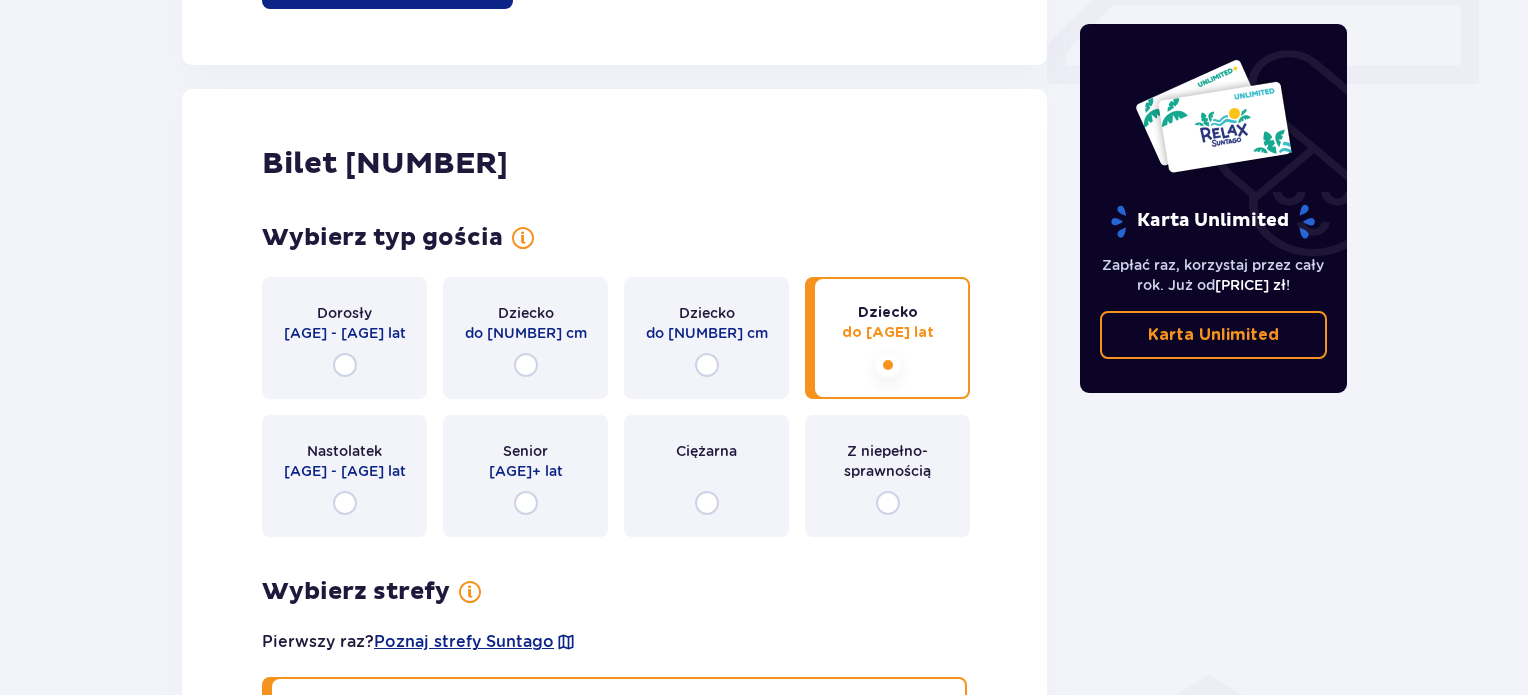 click on "Dorosły 18 - 65 lat" at bounding box center [344, 338] 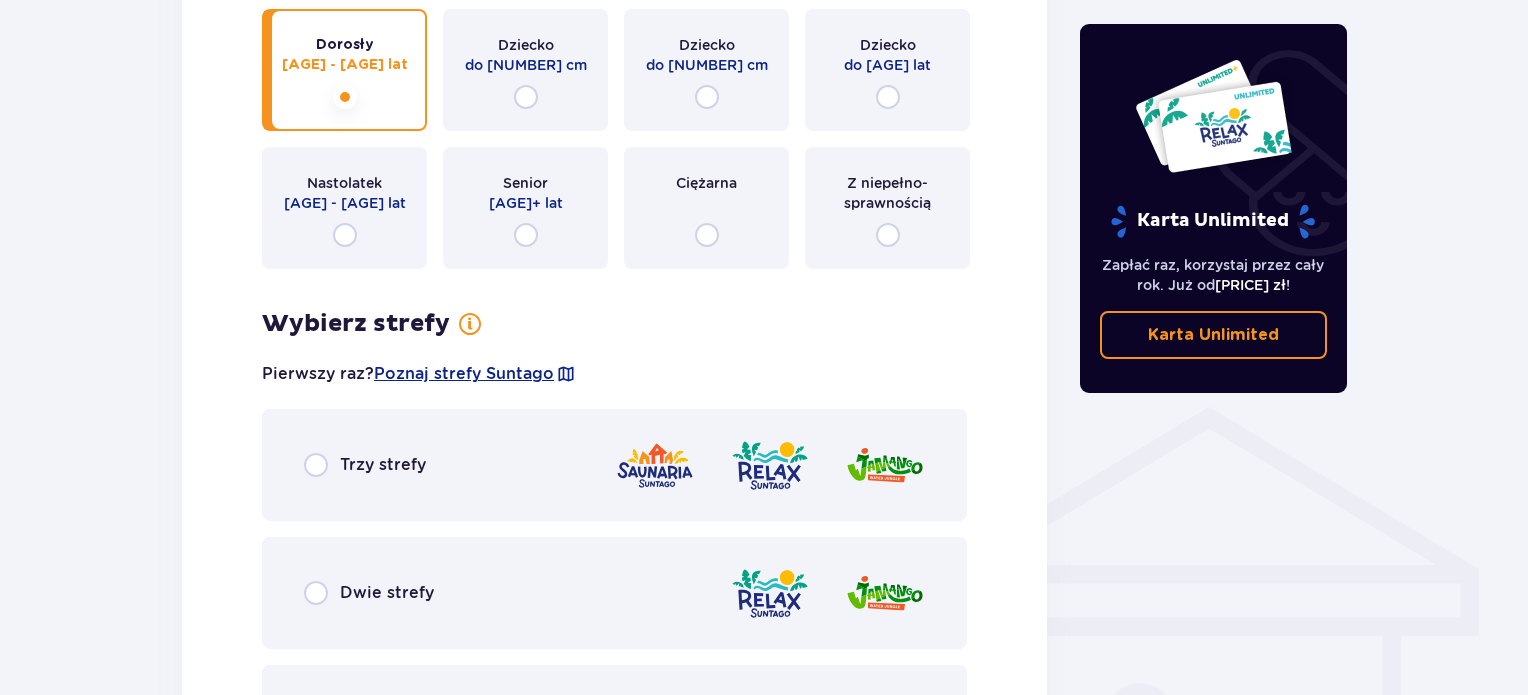 scroll, scrollTop: 1297, scrollLeft: 0, axis: vertical 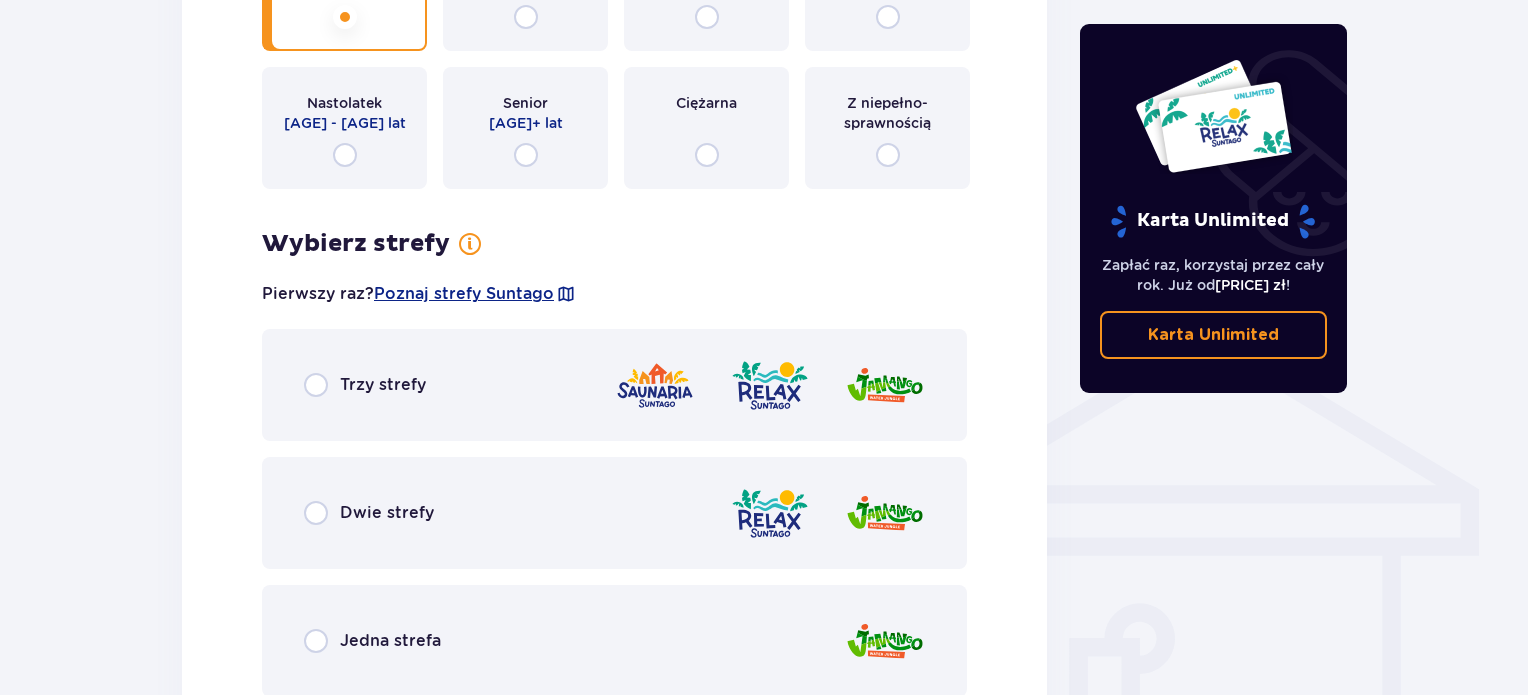 click on "Jedna strefa" at bounding box center [390, 641] 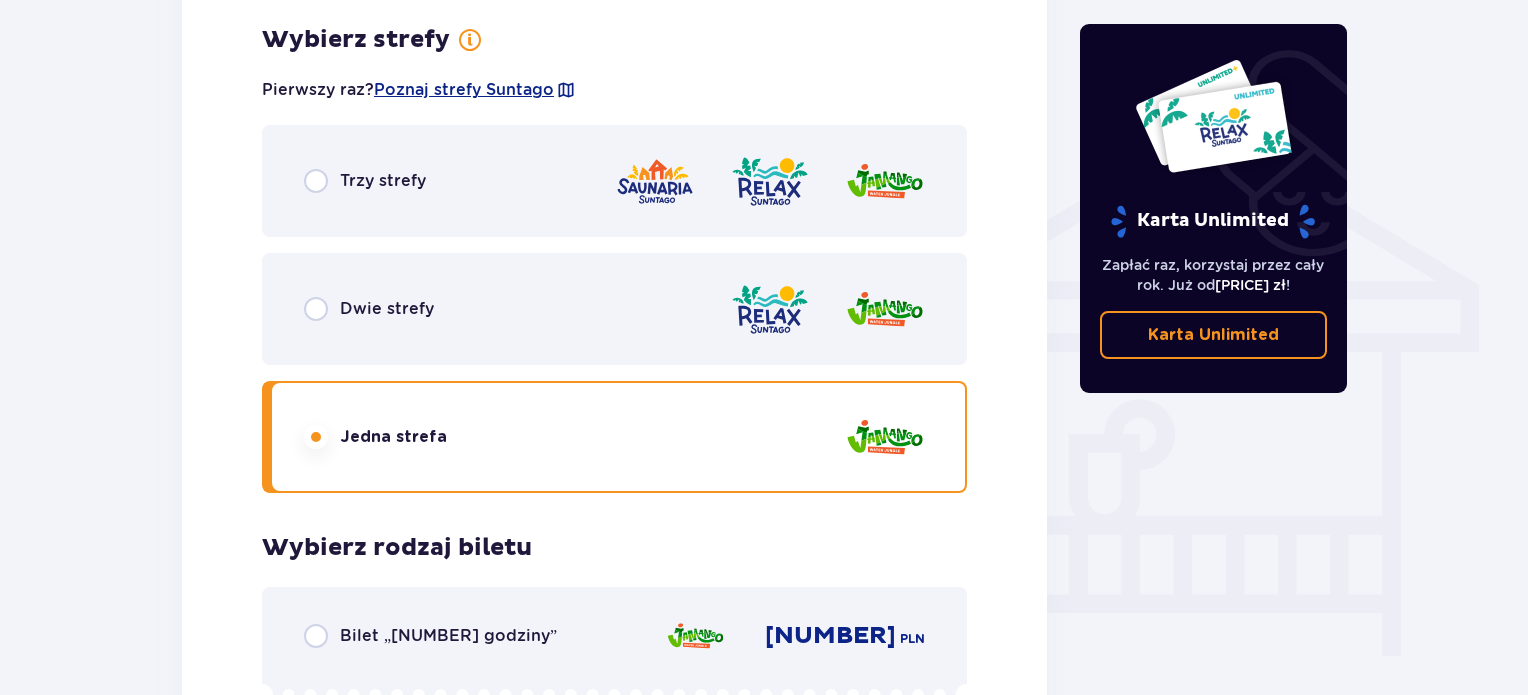 scroll, scrollTop: 1205, scrollLeft: 0, axis: vertical 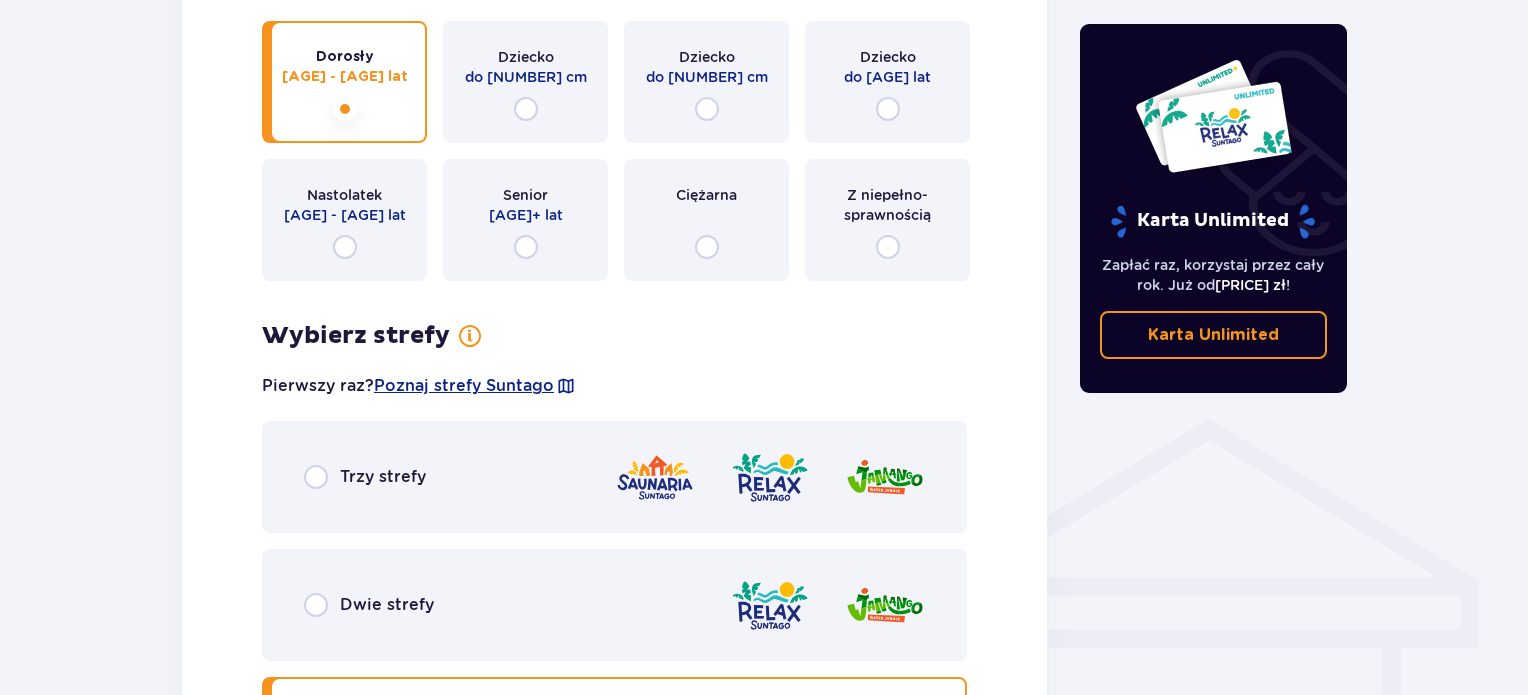 click at bounding box center (770, 477) 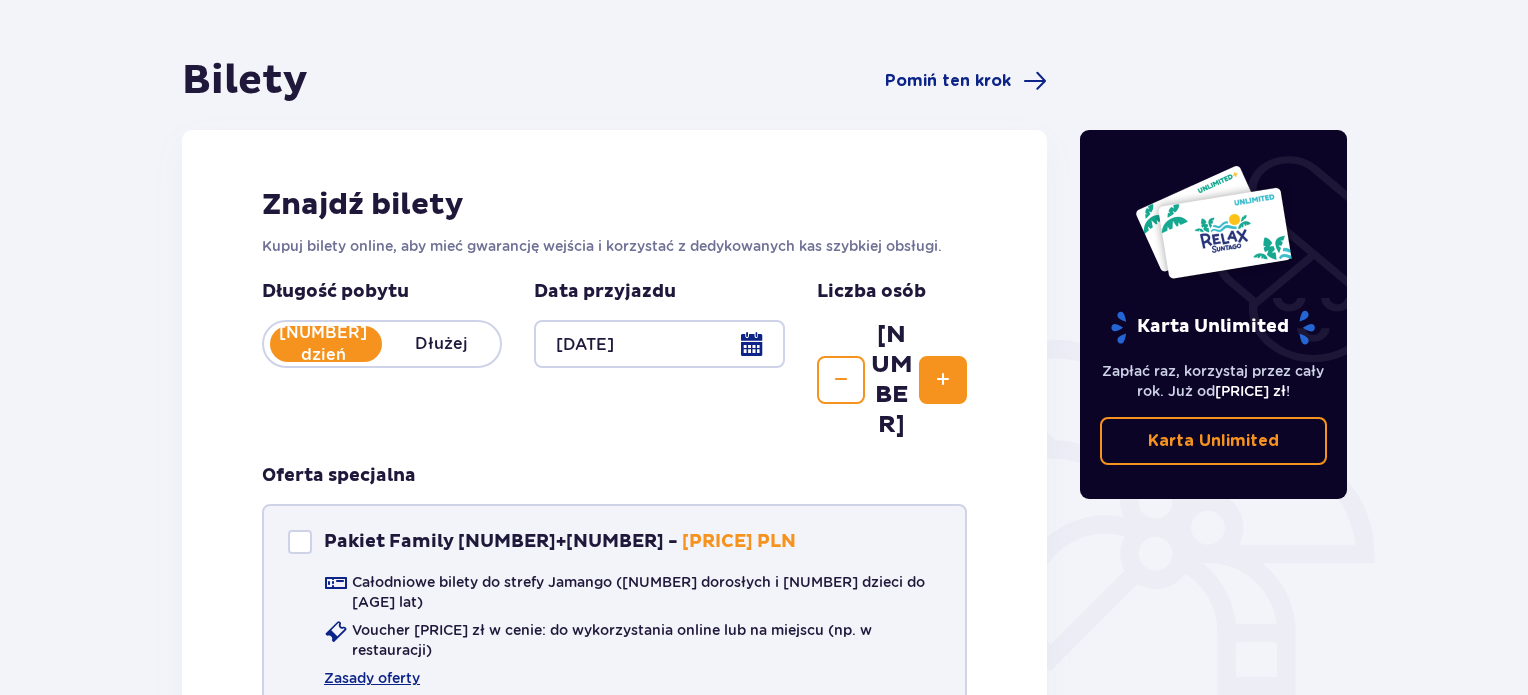 scroll, scrollTop: 200, scrollLeft: 0, axis: vertical 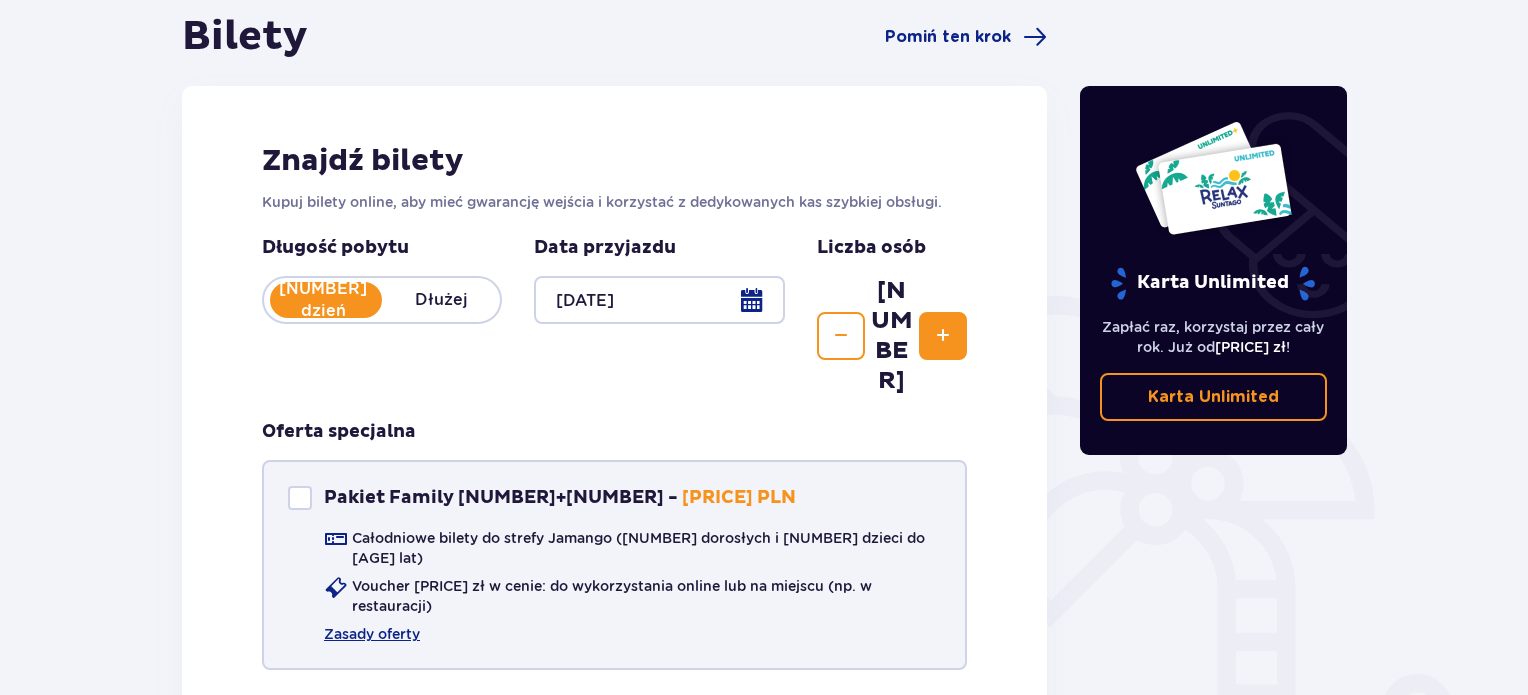 click at bounding box center [300, 498] 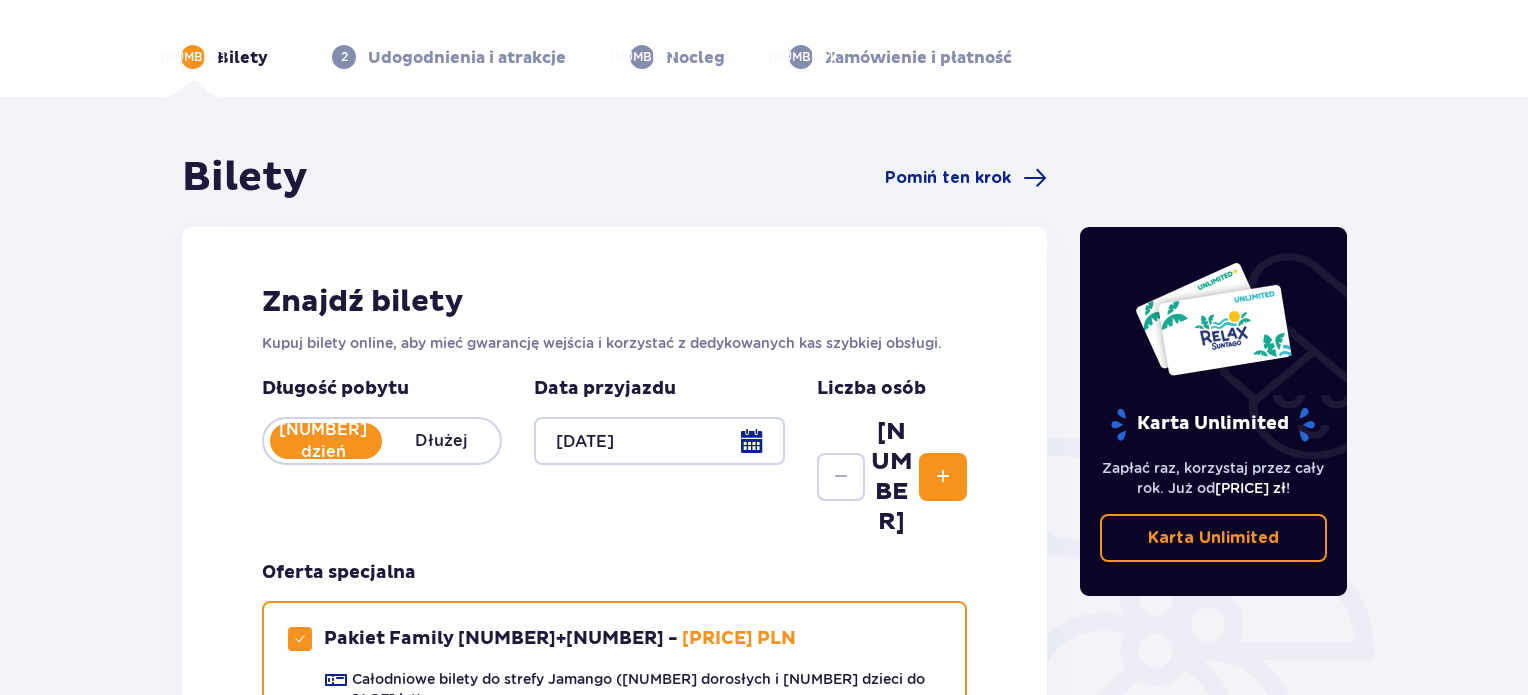 scroll, scrollTop: 0, scrollLeft: 0, axis: both 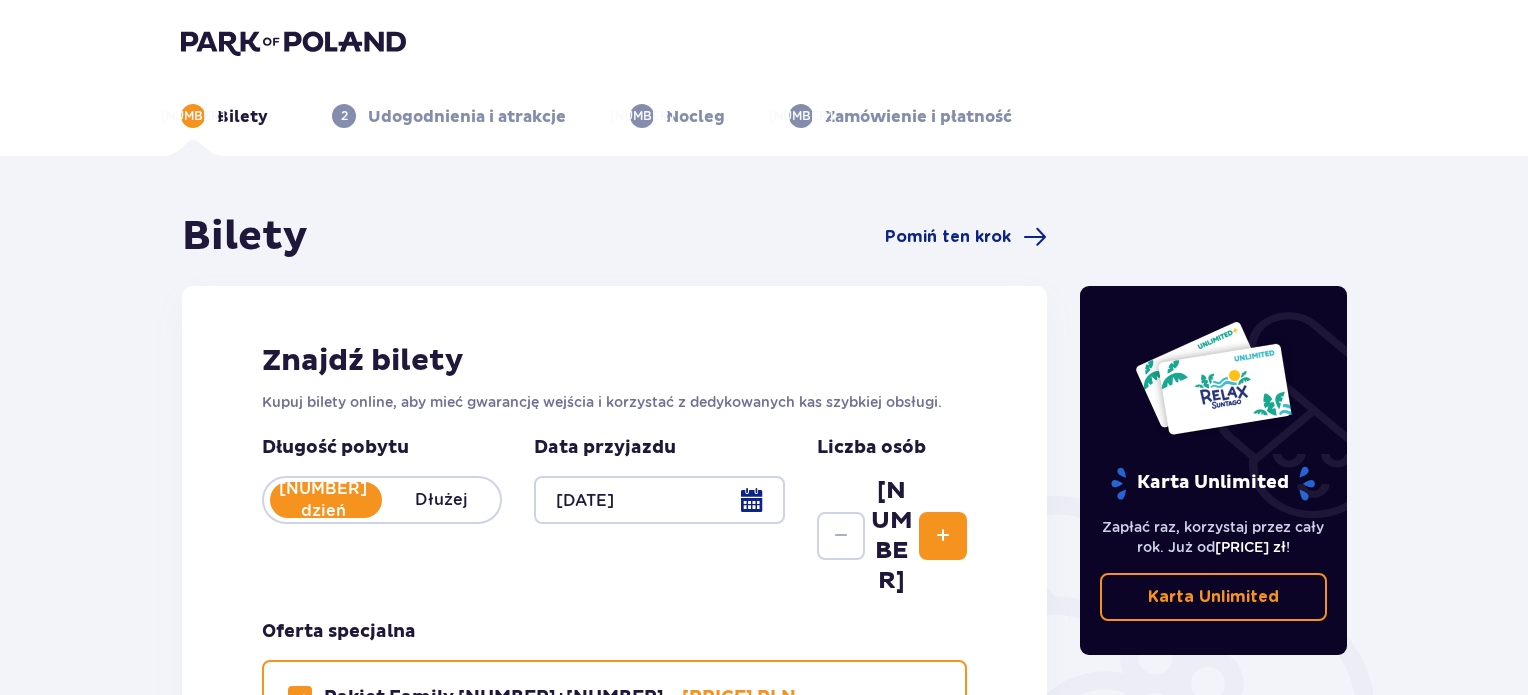 click on "Bilety" at bounding box center (242, 117) 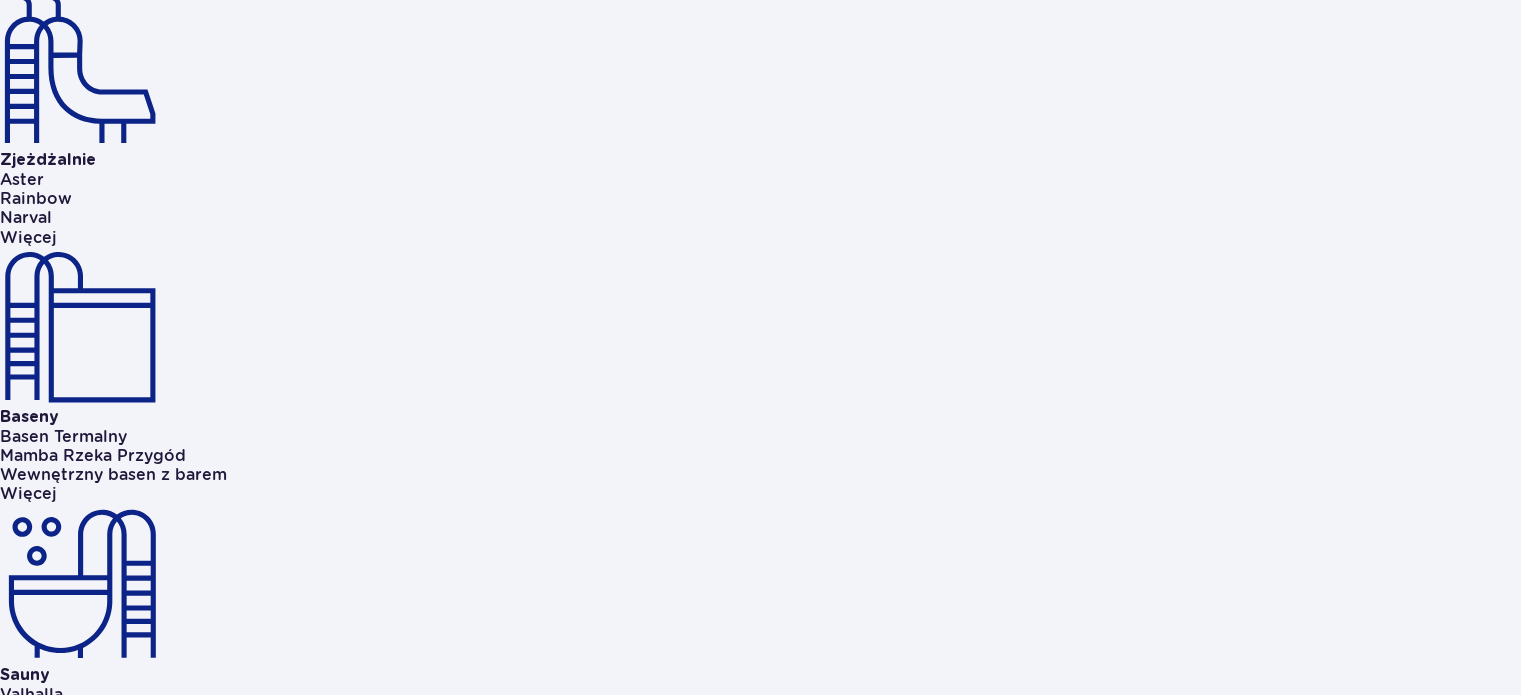 scroll, scrollTop: 0, scrollLeft: 0, axis: both 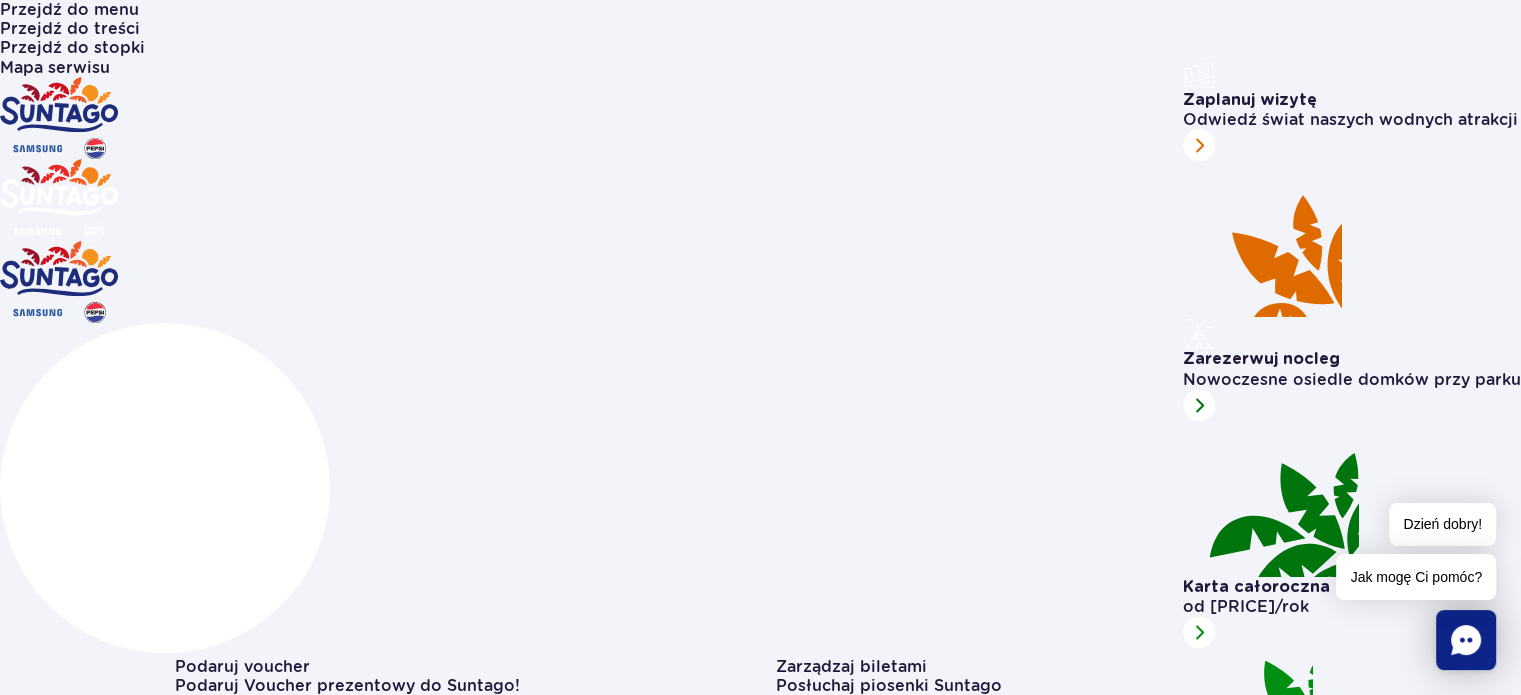click on "Kup teraz" at bounding box center (39, 10240) 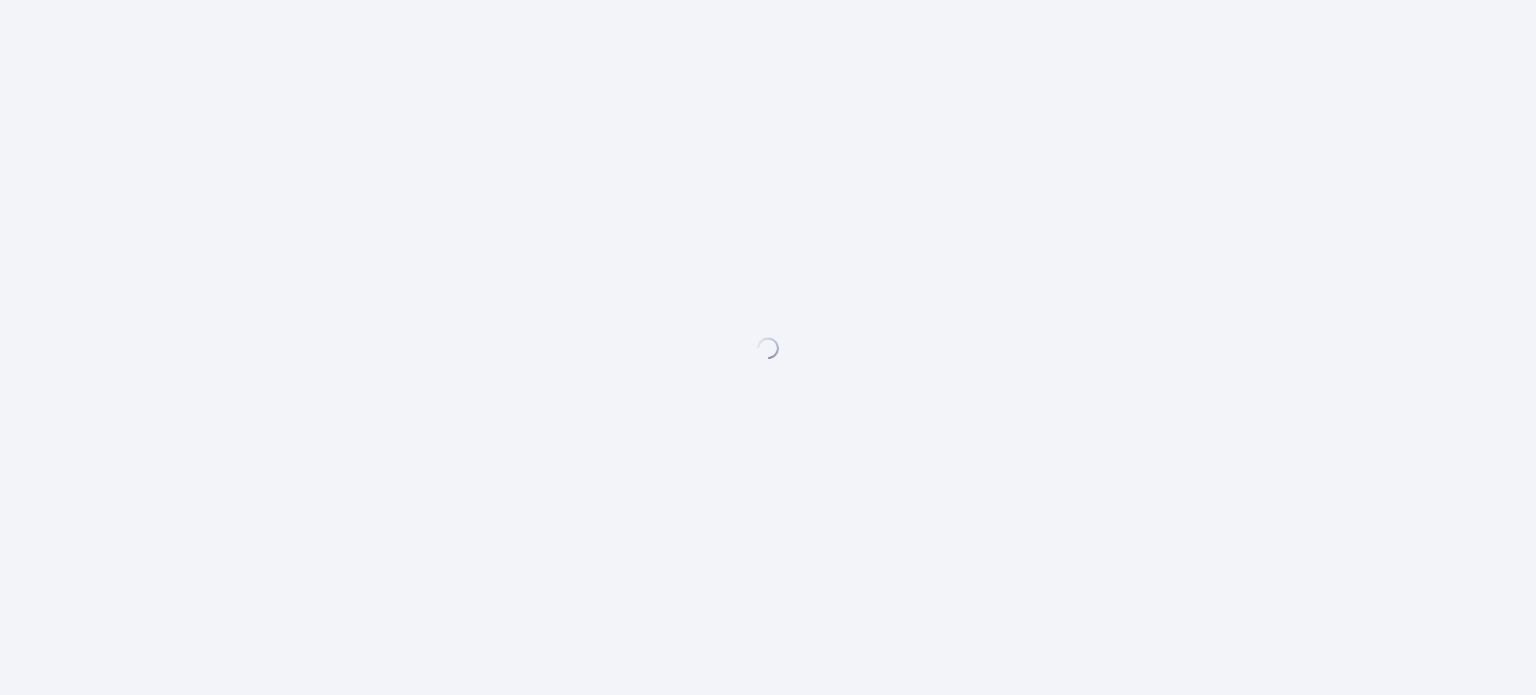scroll, scrollTop: 0, scrollLeft: 0, axis: both 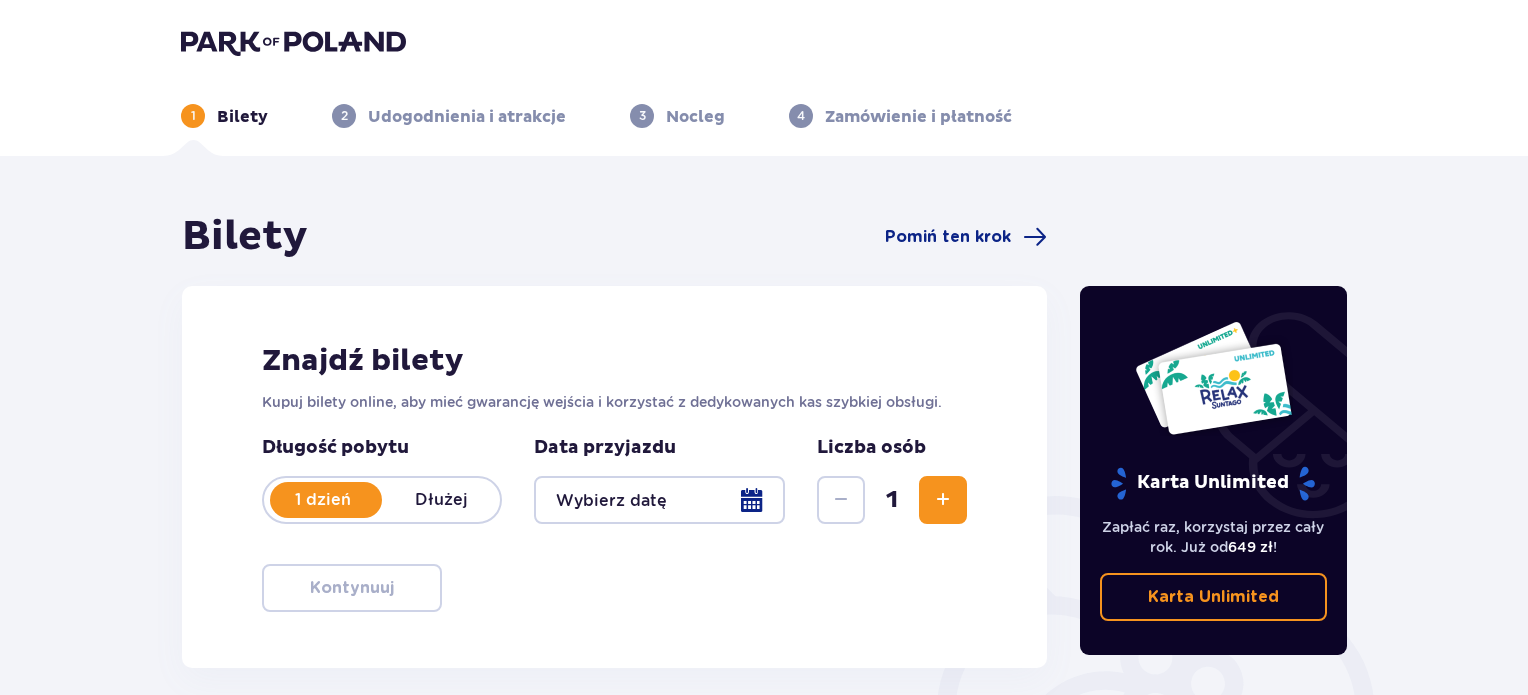 click at bounding box center [659, 500] 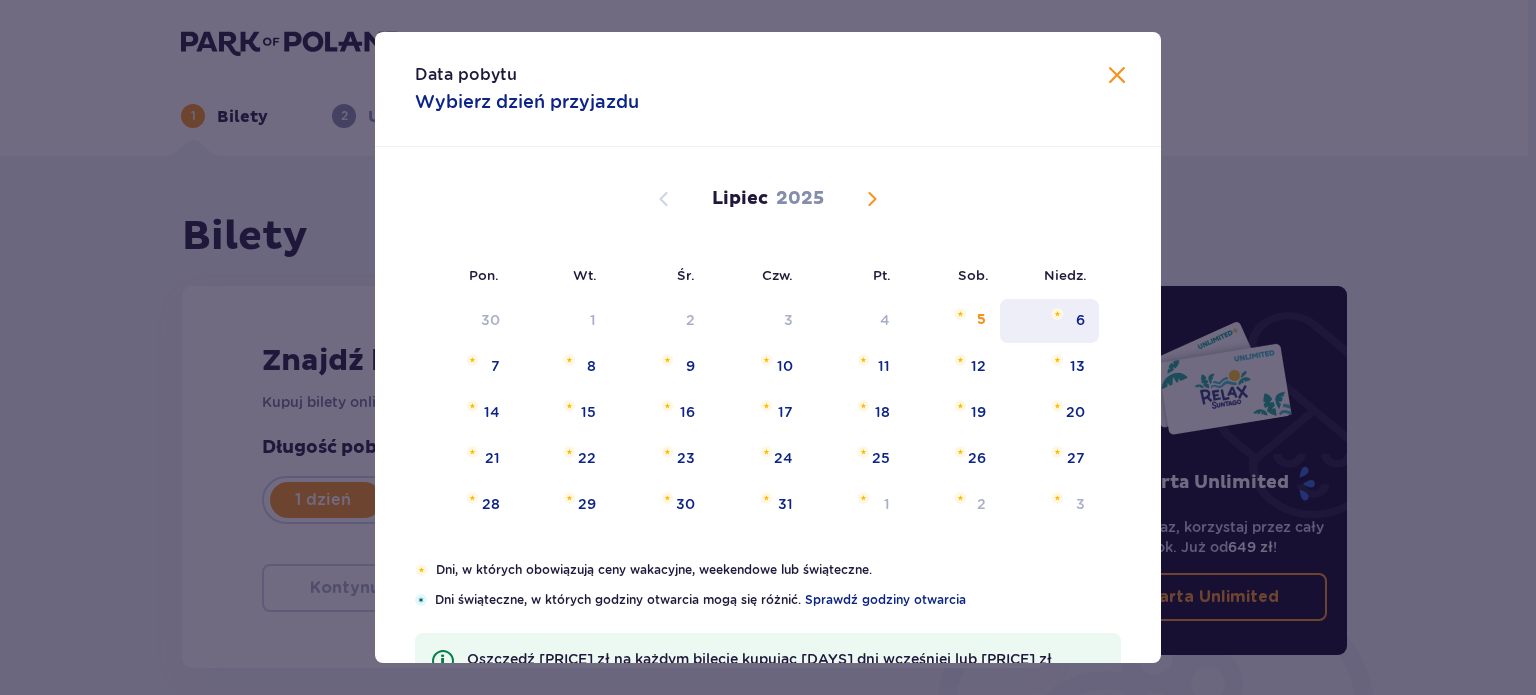 click on "6" at bounding box center [1080, 320] 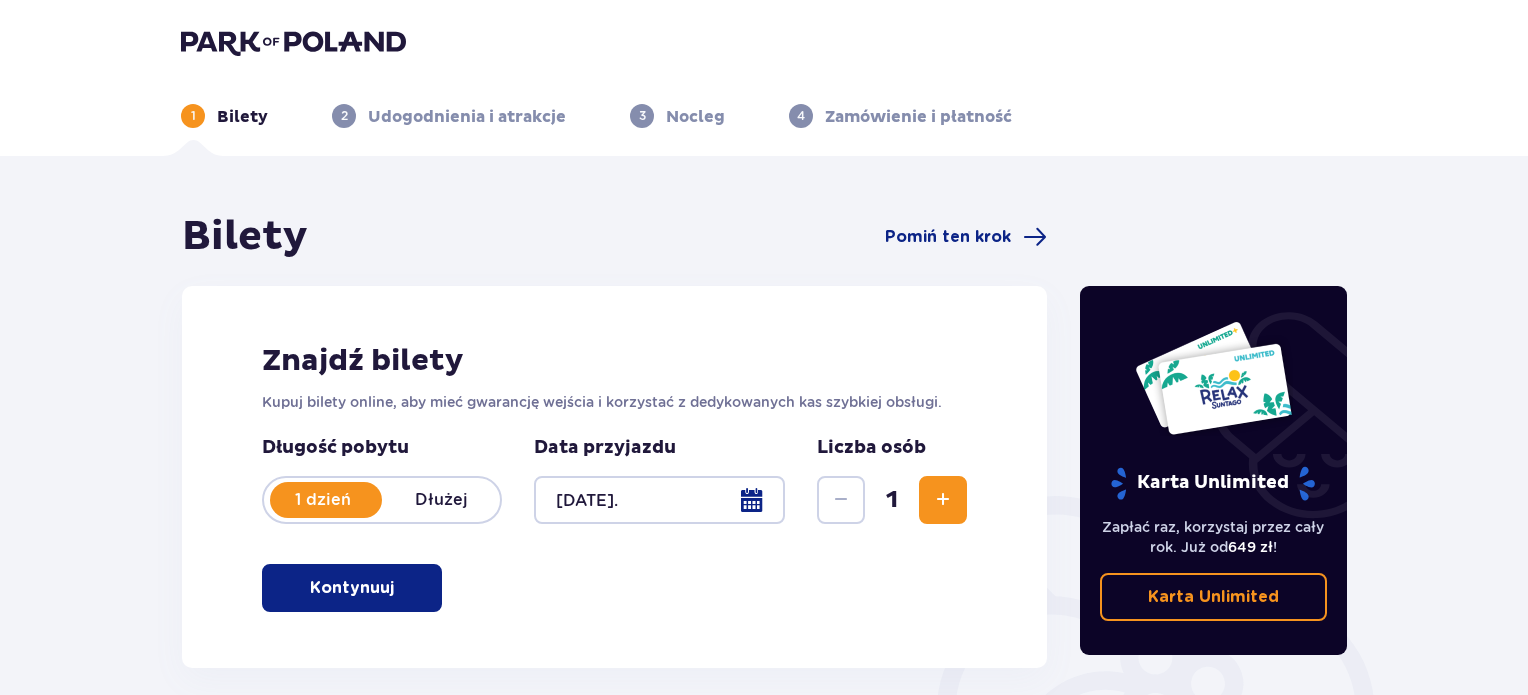 click at bounding box center [943, 500] 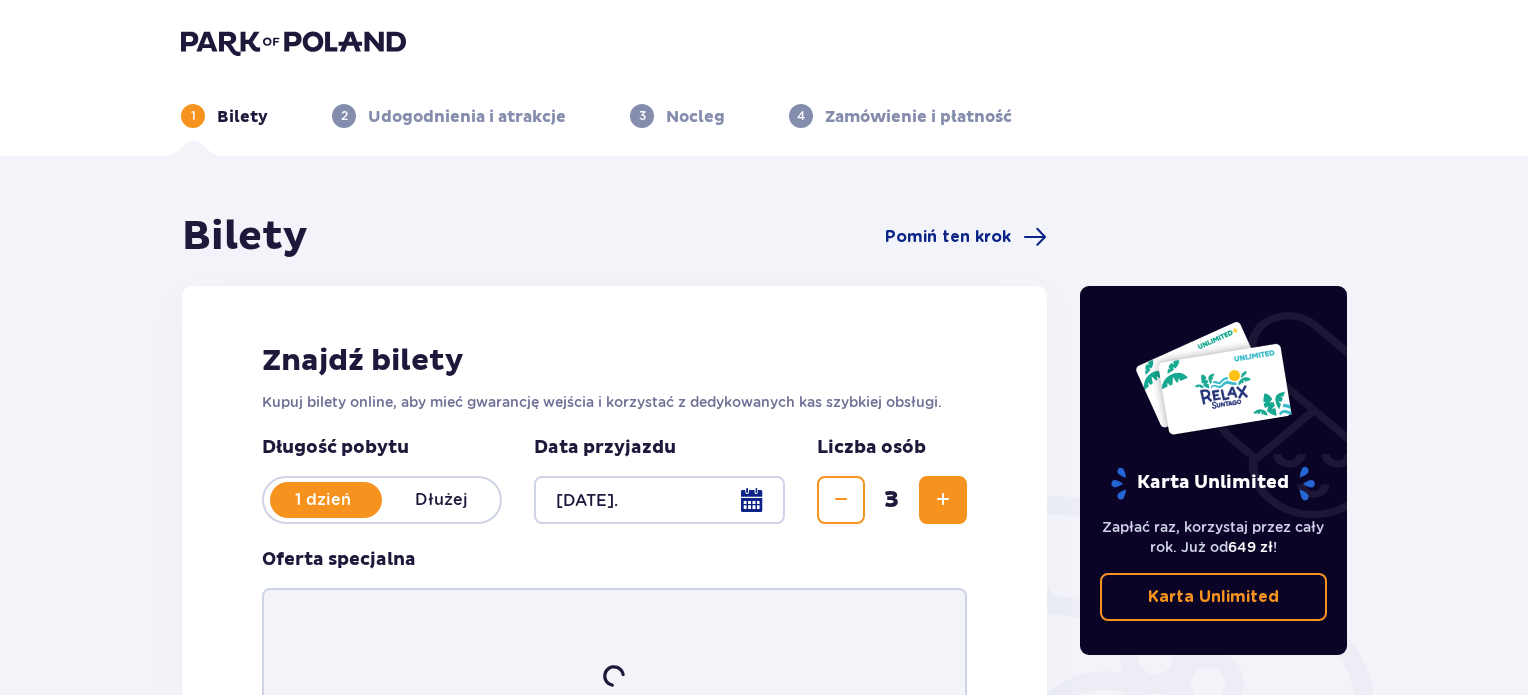 click at bounding box center (943, 500) 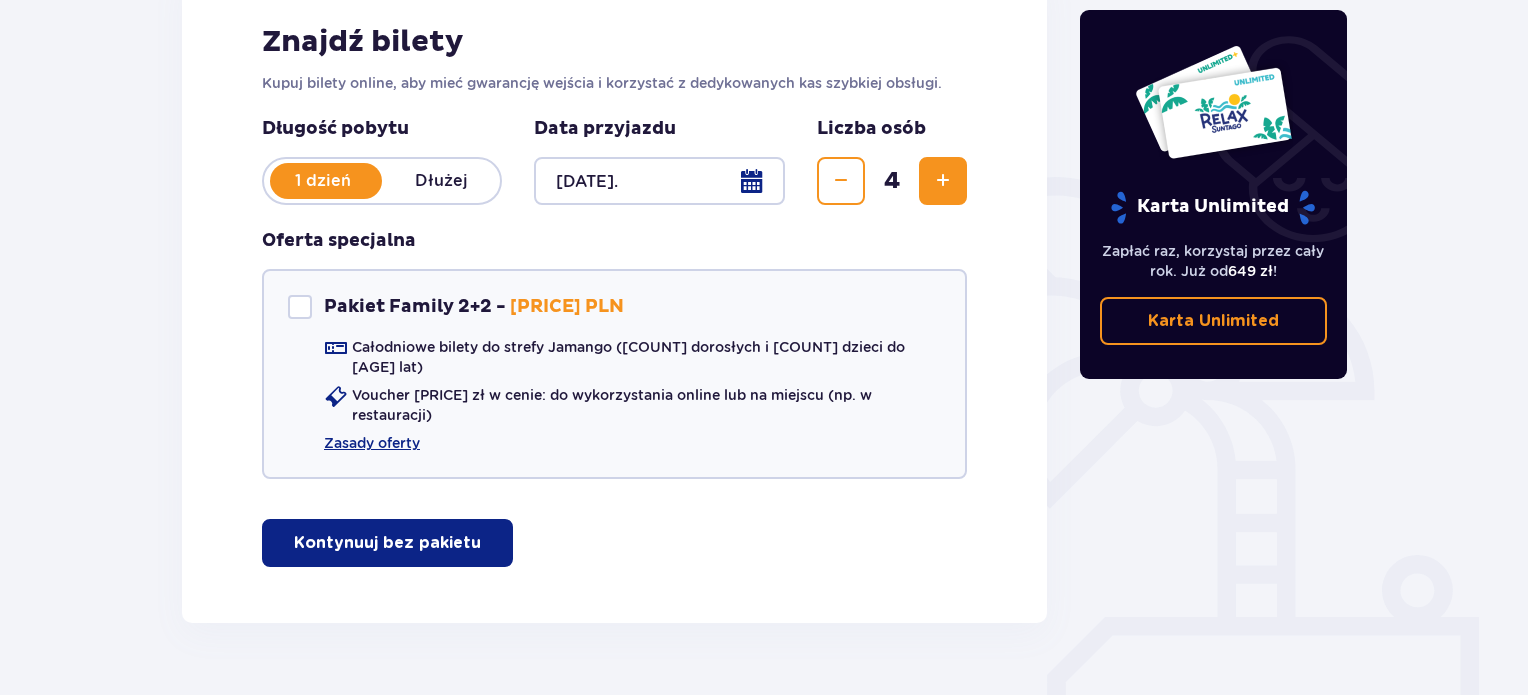 scroll, scrollTop: 334, scrollLeft: 0, axis: vertical 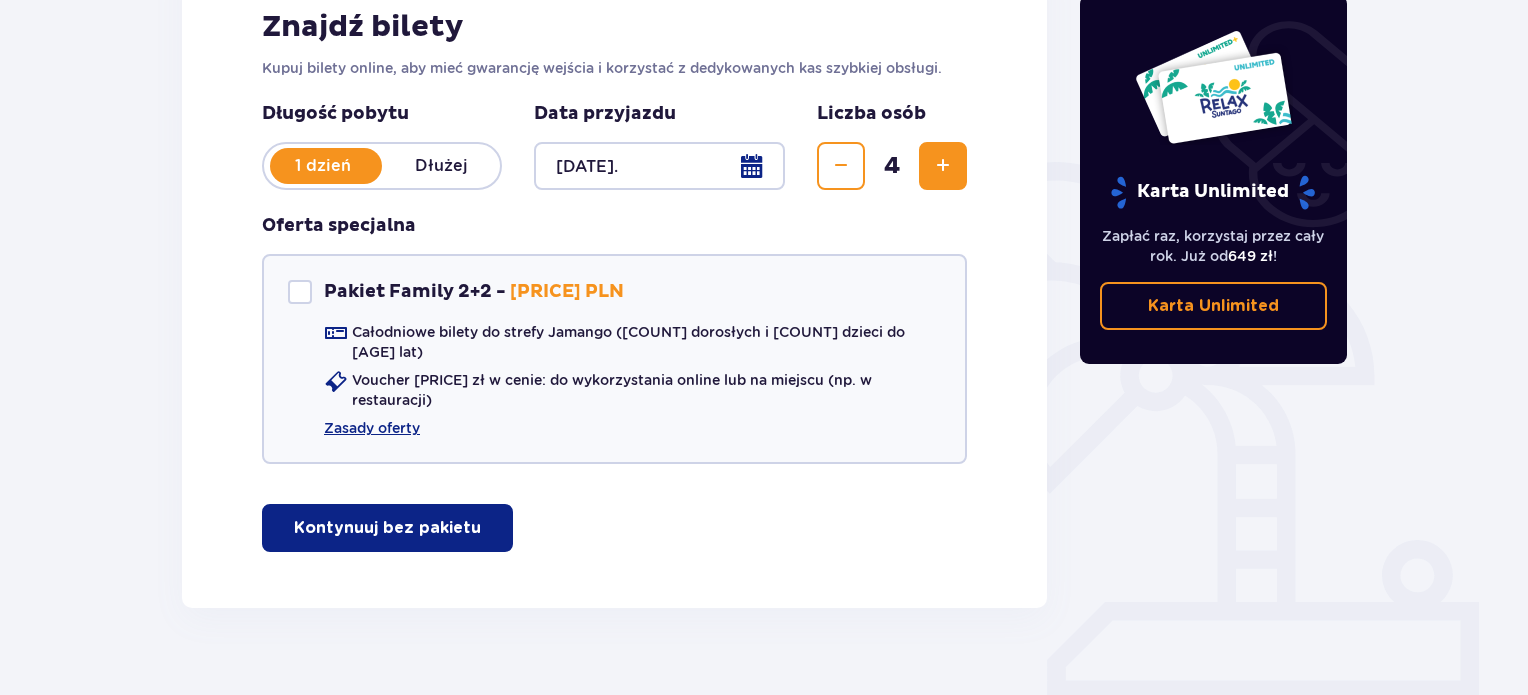 click on "Kontynuuj bez pakietu" at bounding box center (387, 528) 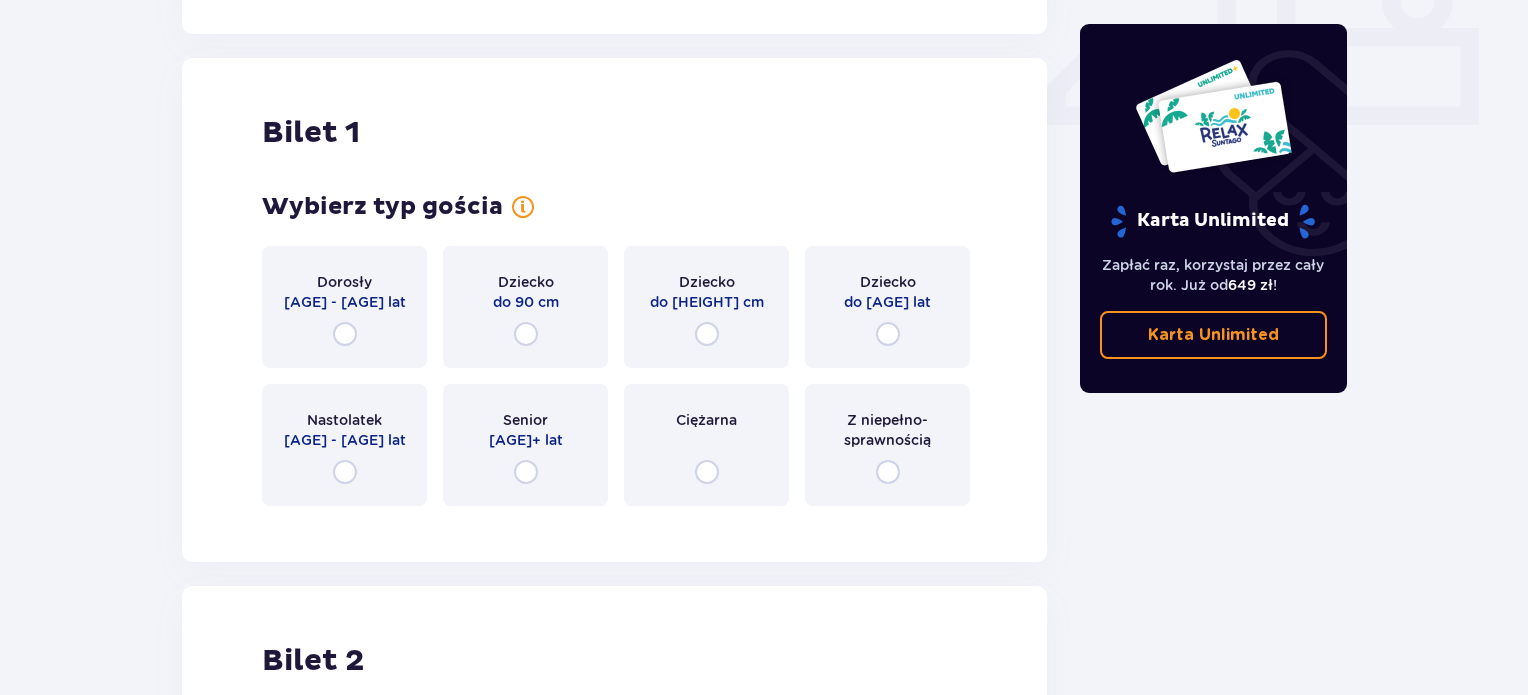scroll, scrollTop: 909, scrollLeft: 0, axis: vertical 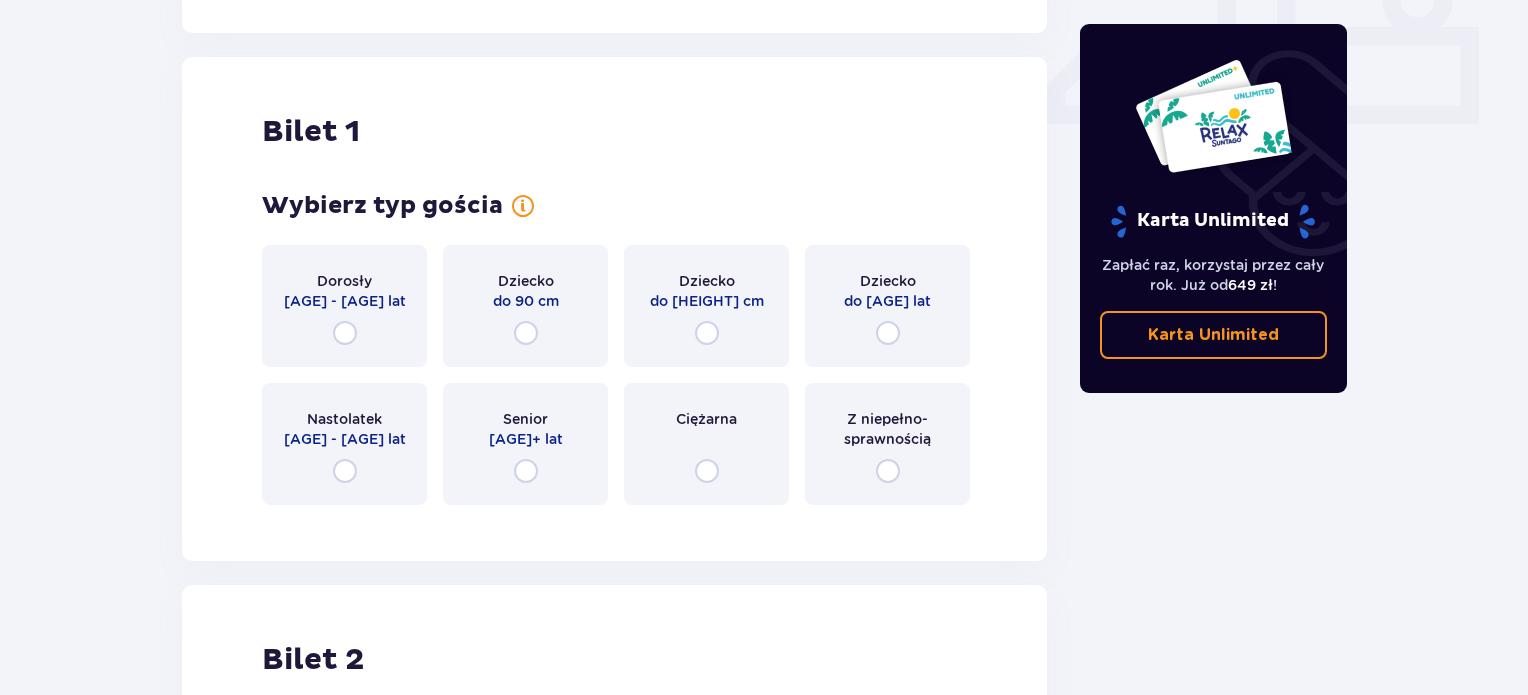 click on "Dorosły 18 - 65 lat" at bounding box center (344, 306) 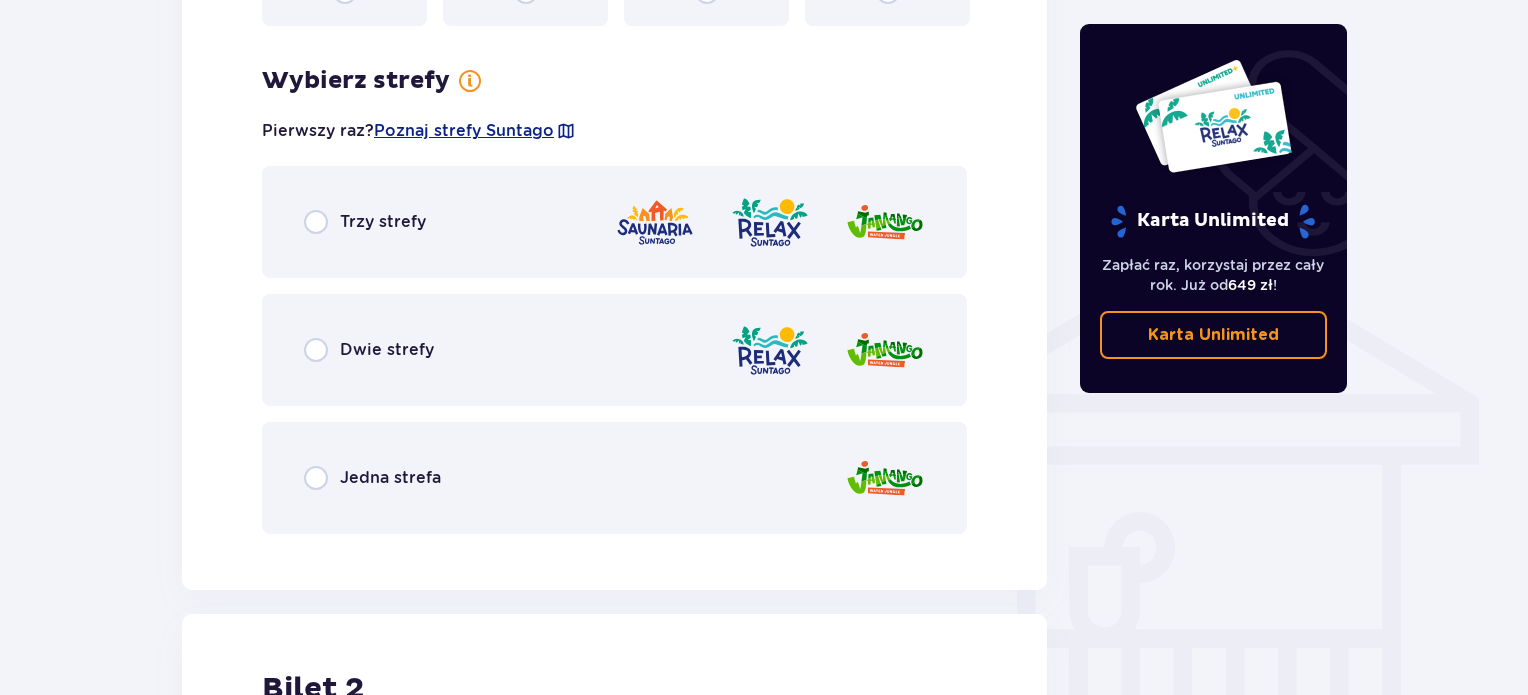 scroll, scrollTop: 1397, scrollLeft: 0, axis: vertical 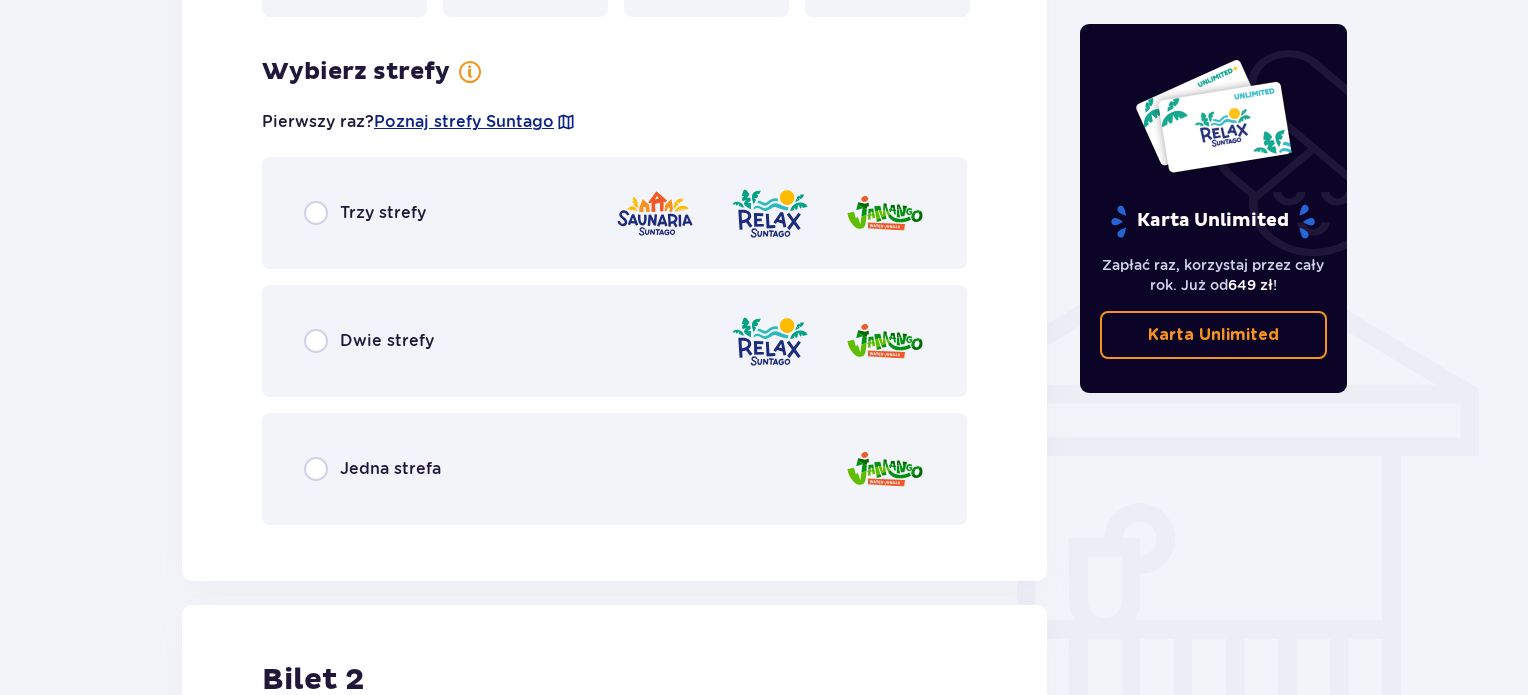 click on "Jedna strefa" at bounding box center [390, 469] 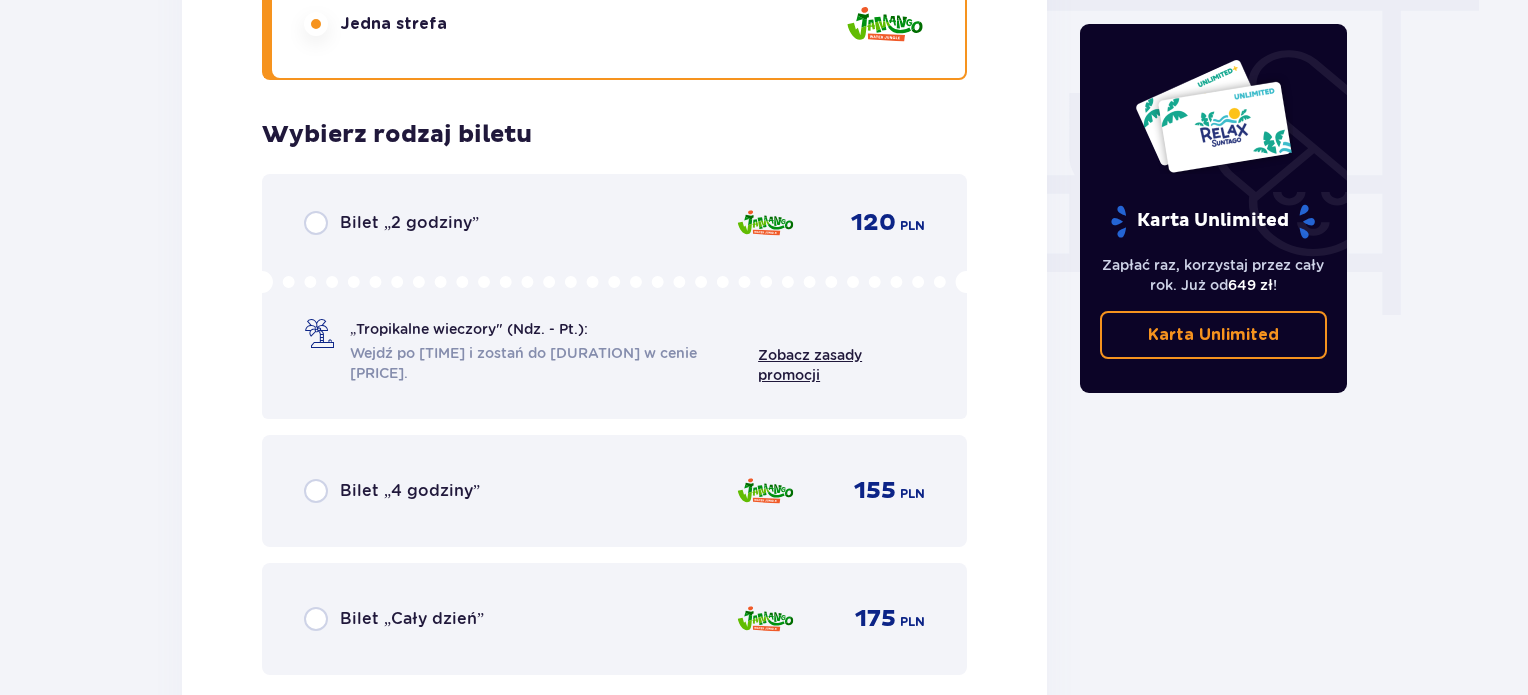 scroll, scrollTop: 1905, scrollLeft: 0, axis: vertical 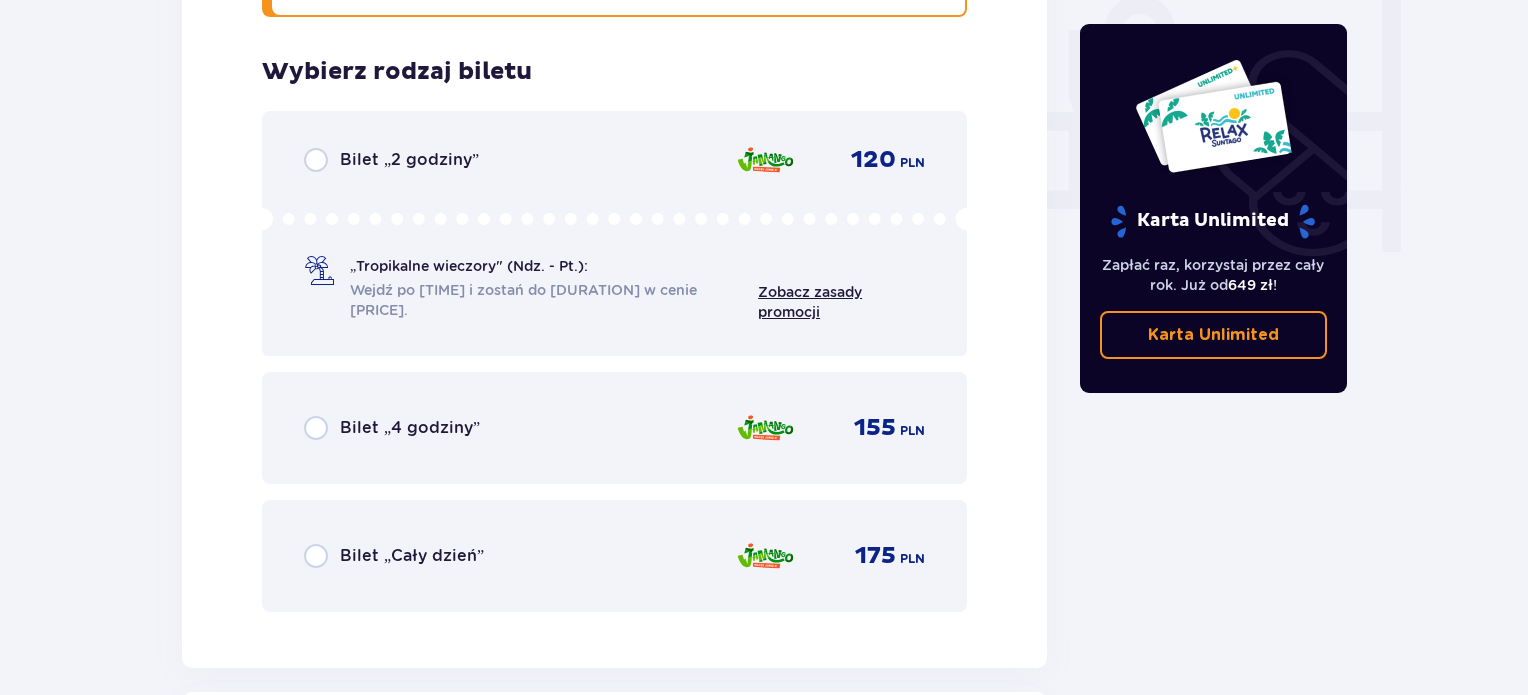 click on "Bilet „Cały dzień” 175 PLN" at bounding box center [614, 556] 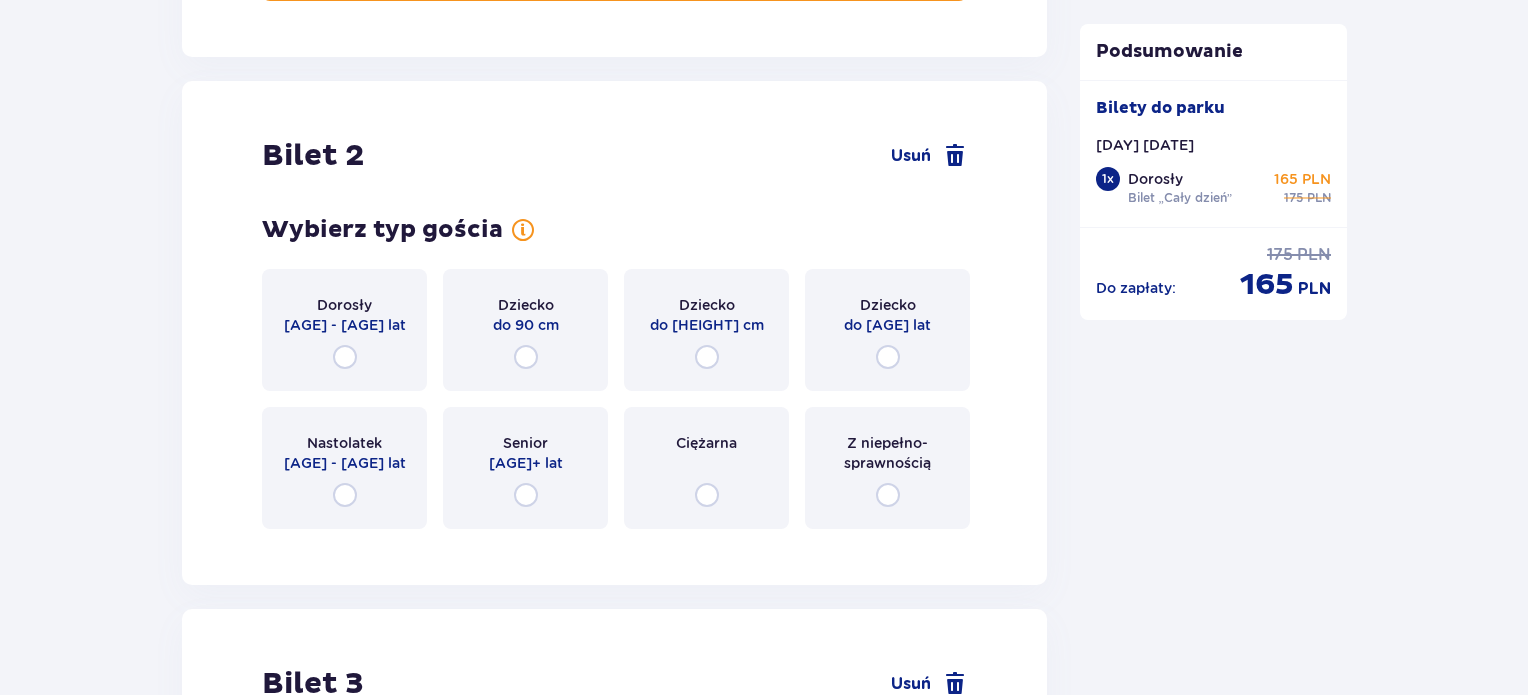 scroll, scrollTop: 2519, scrollLeft: 0, axis: vertical 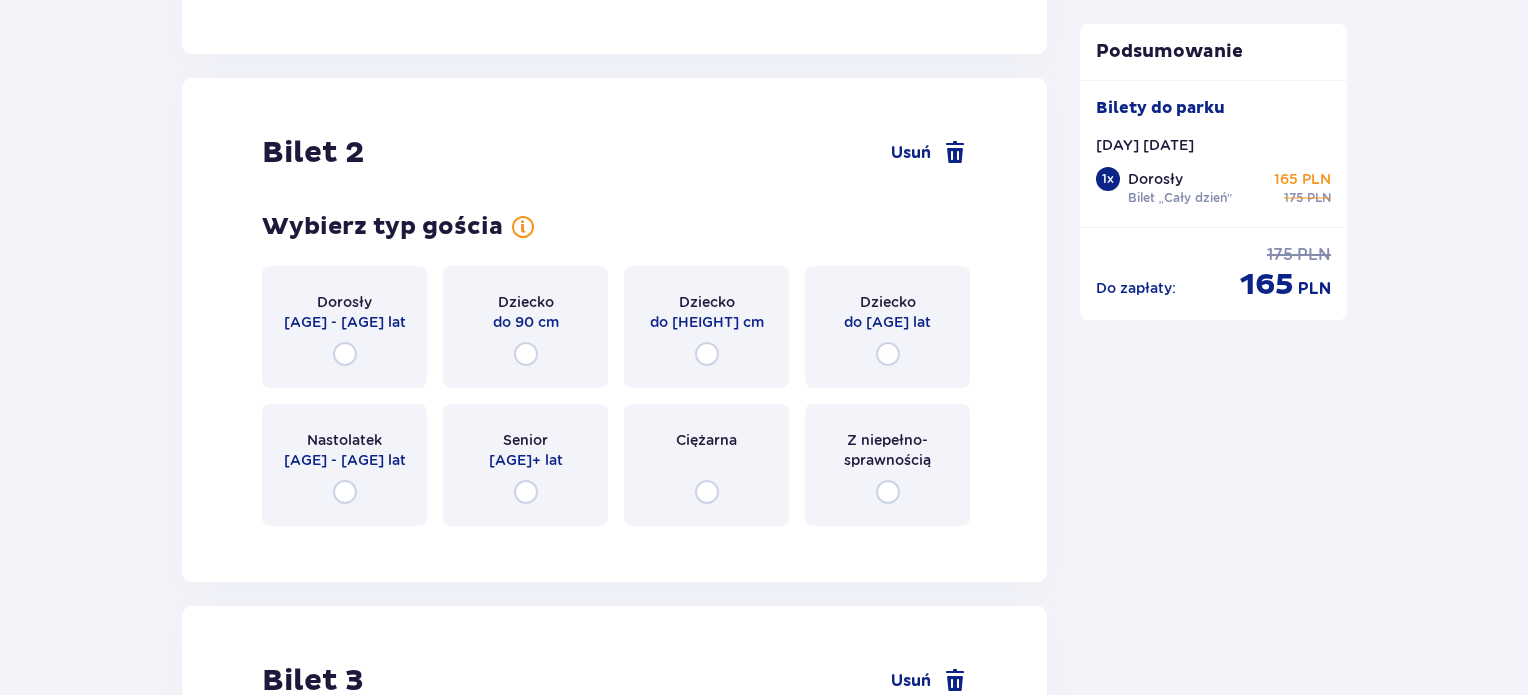 click on "18 - 65 lat" at bounding box center [345, 322] 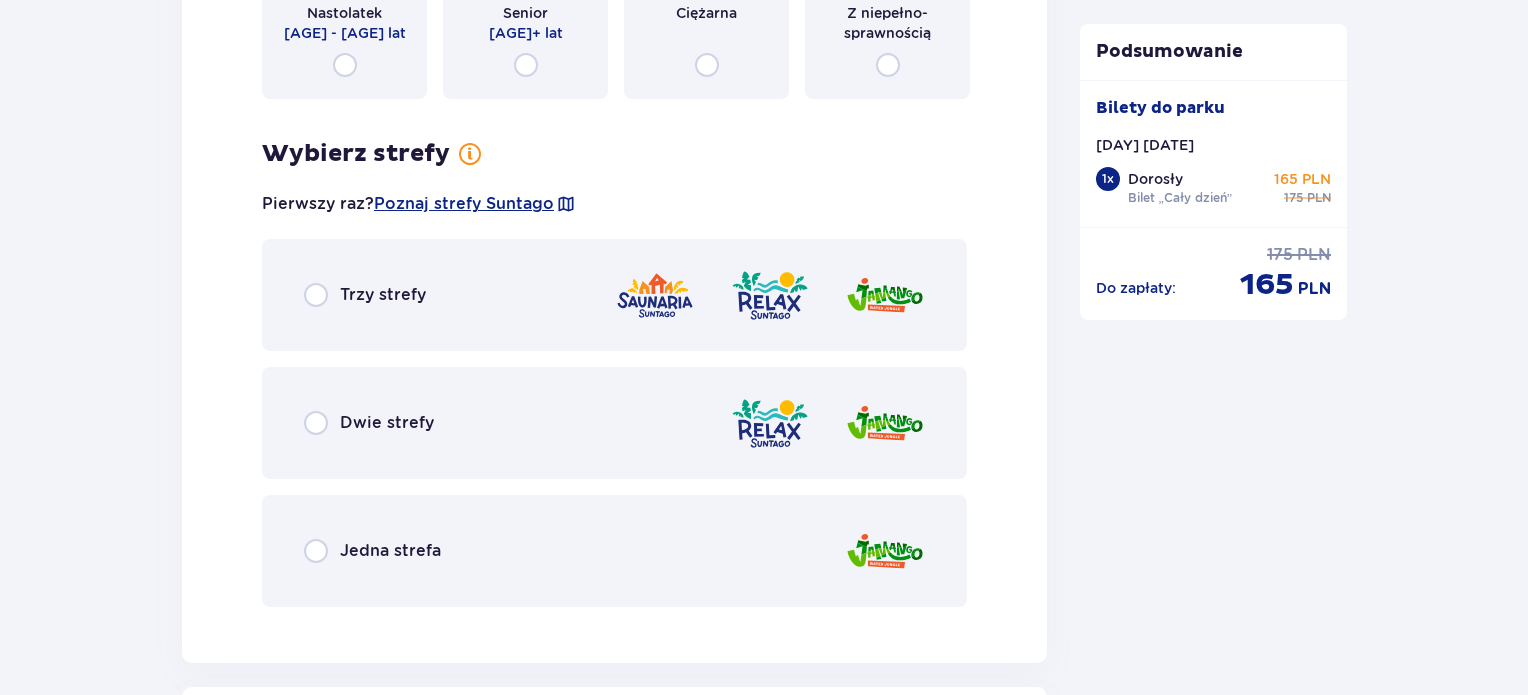 scroll, scrollTop: 3007, scrollLeft: 0, axis: vertical 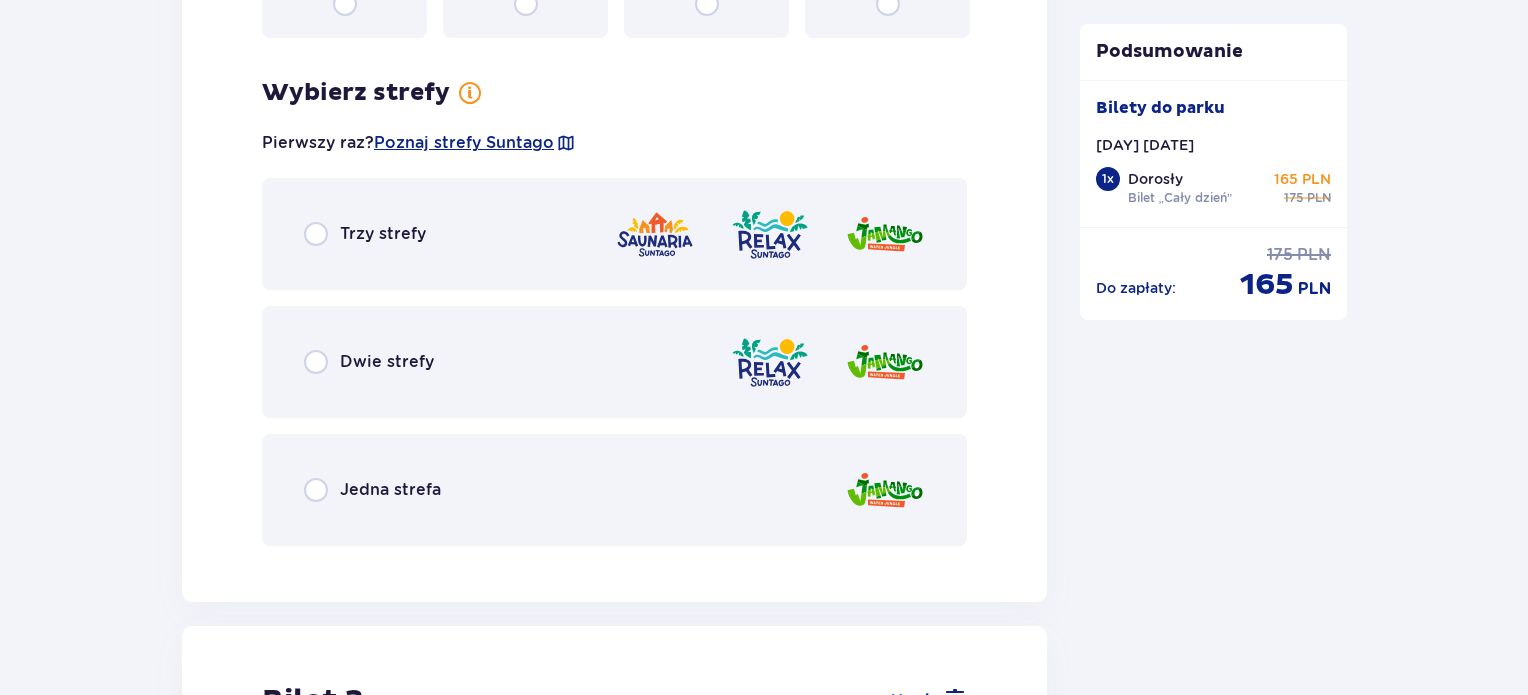 click on "Jedna strefa" at bounding box center [390, 490] 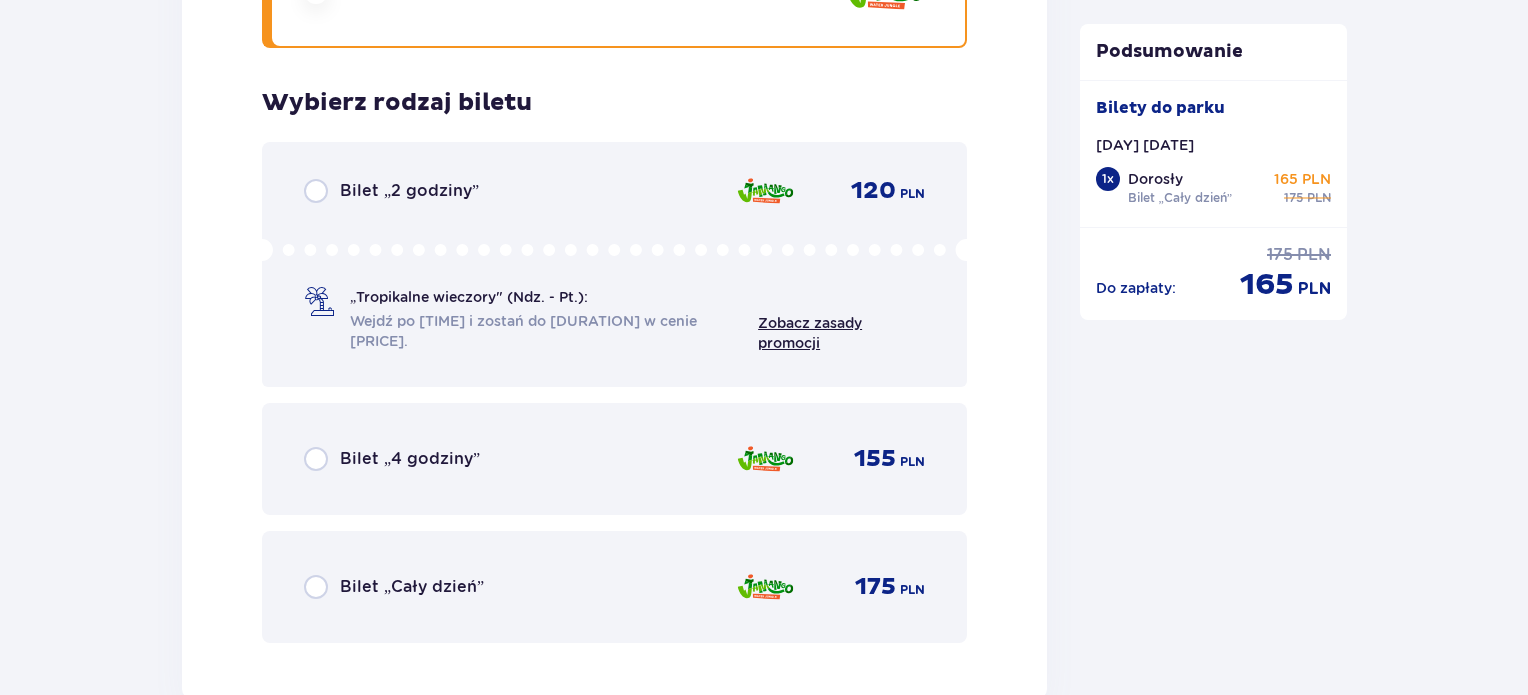 scroll, scrollTop: 3515, scrollLeft: 0, axis: vertical 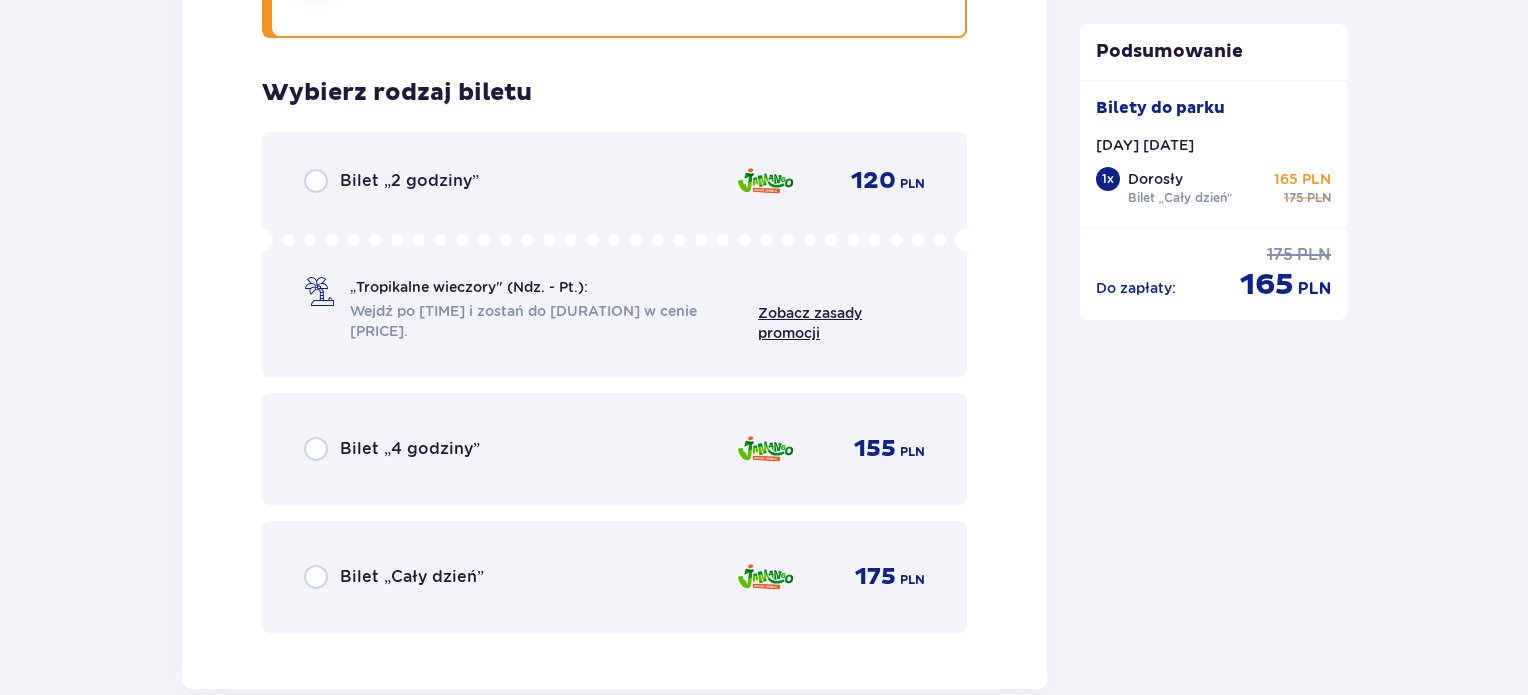 click on "Bilet „Cały dzień”" at bounding box center [412, 577] 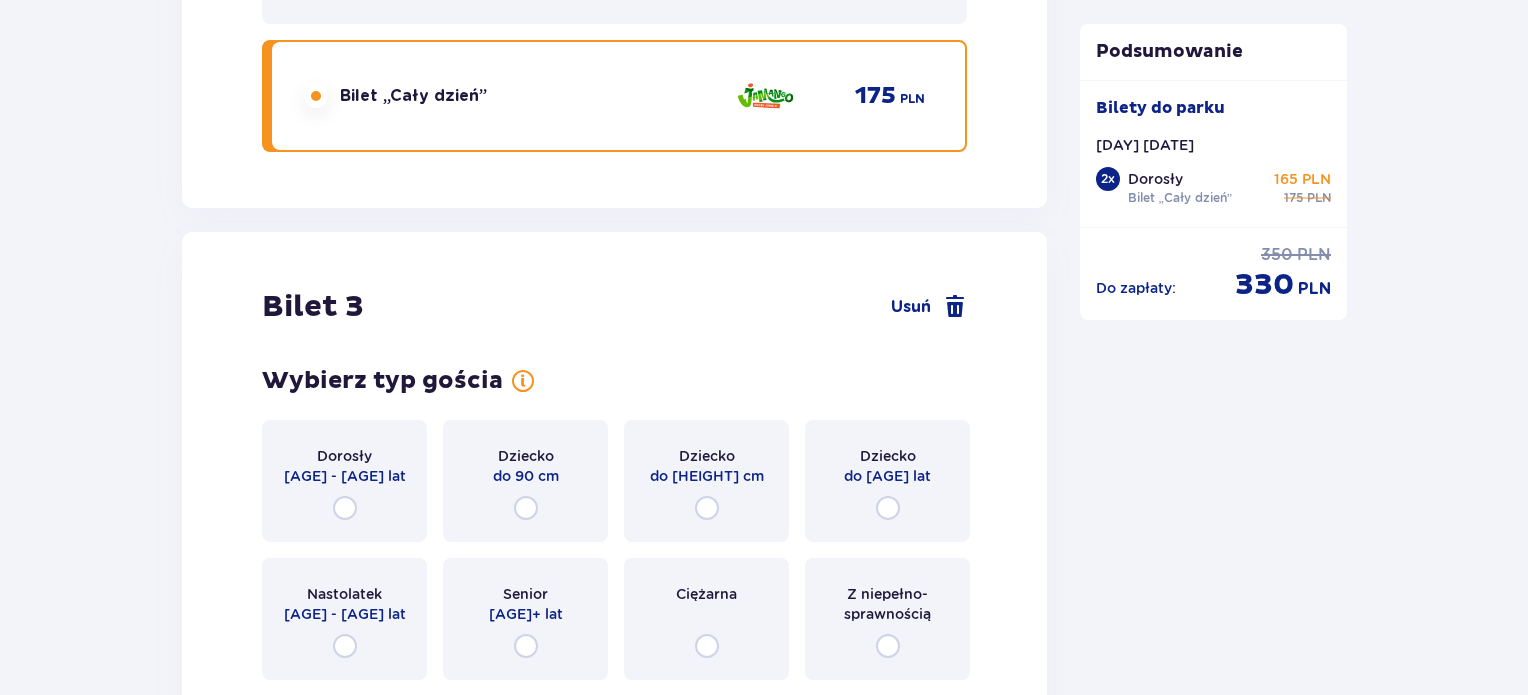 scroll, scrollTop: 4129, scrollLeft: 0, axis: vertical 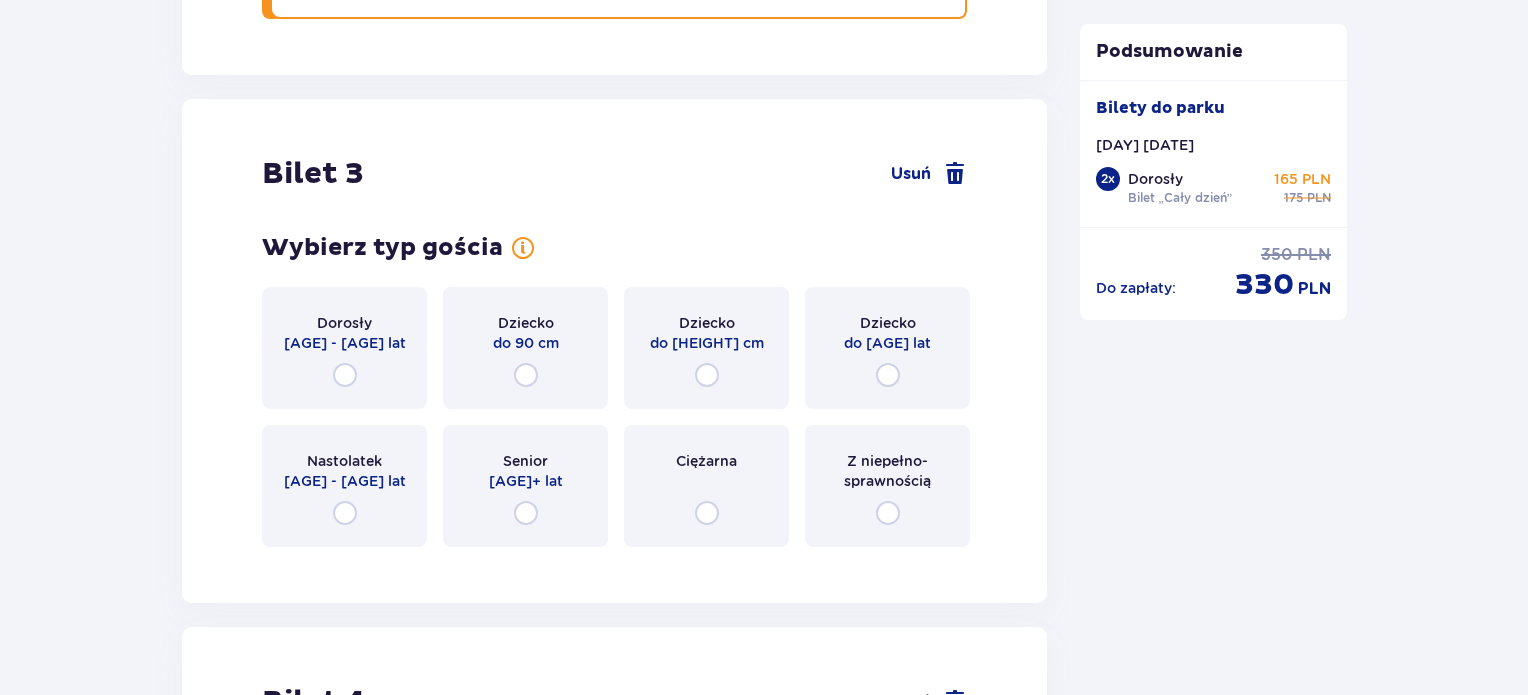 click on "do 16 lat" at bounding box center (887, 343) 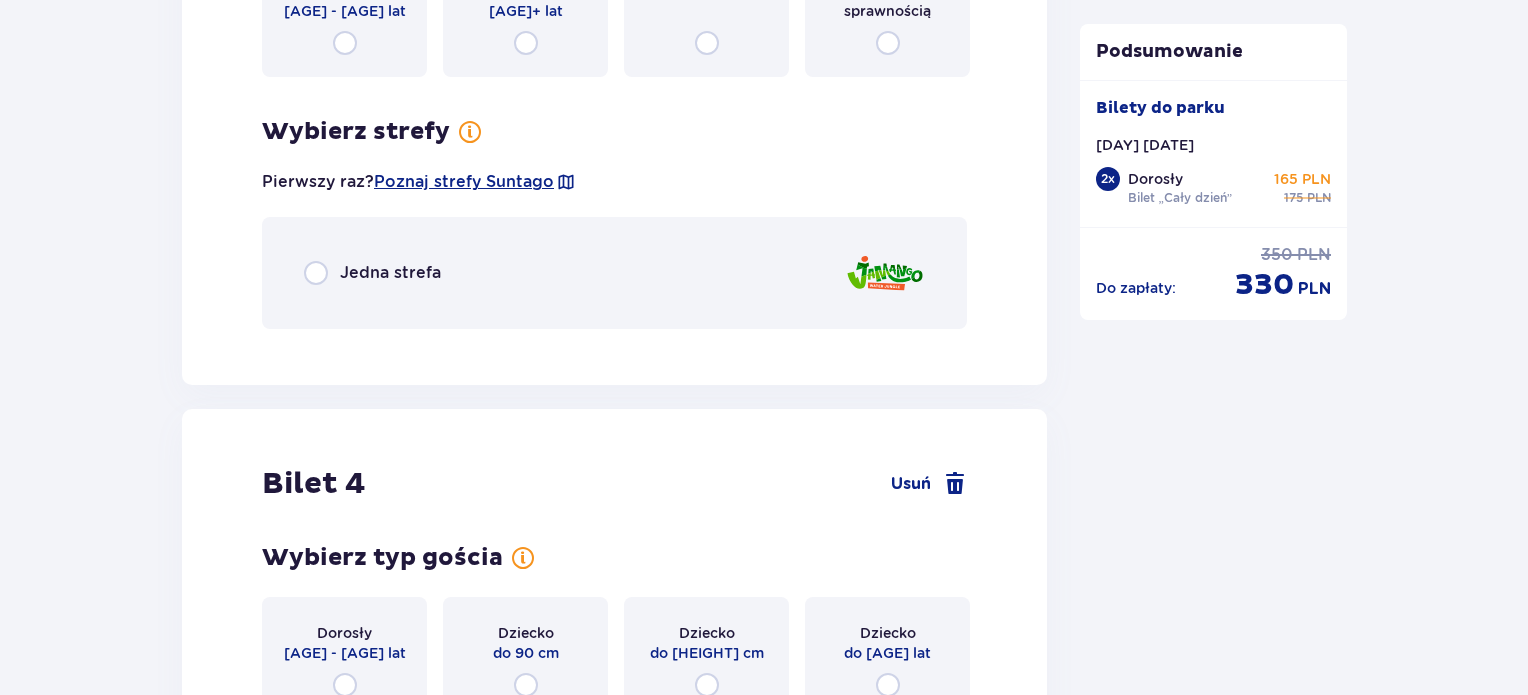 scroll, scrollTop: 4617, scrollLeft: 0, axis: vertical 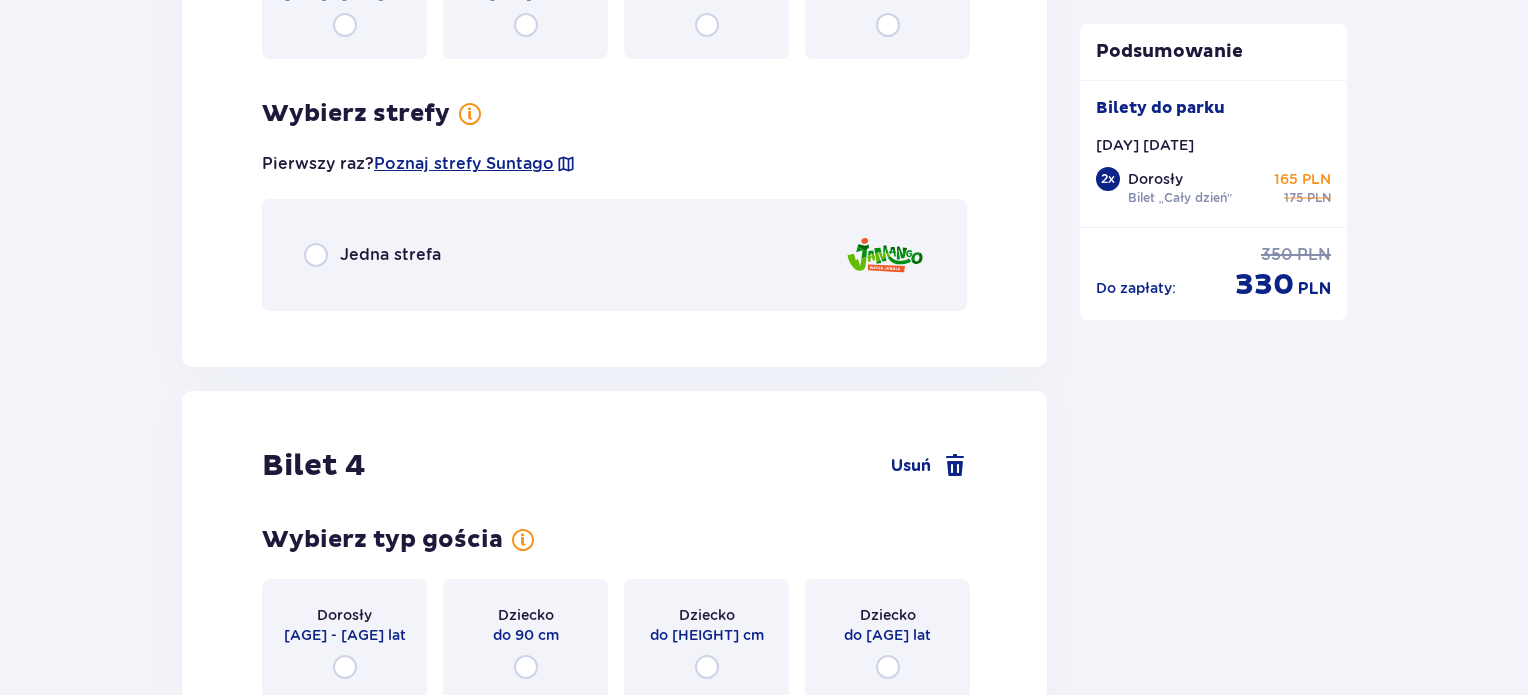 click on "Jedna strefa" at bounding box center [390, 255] 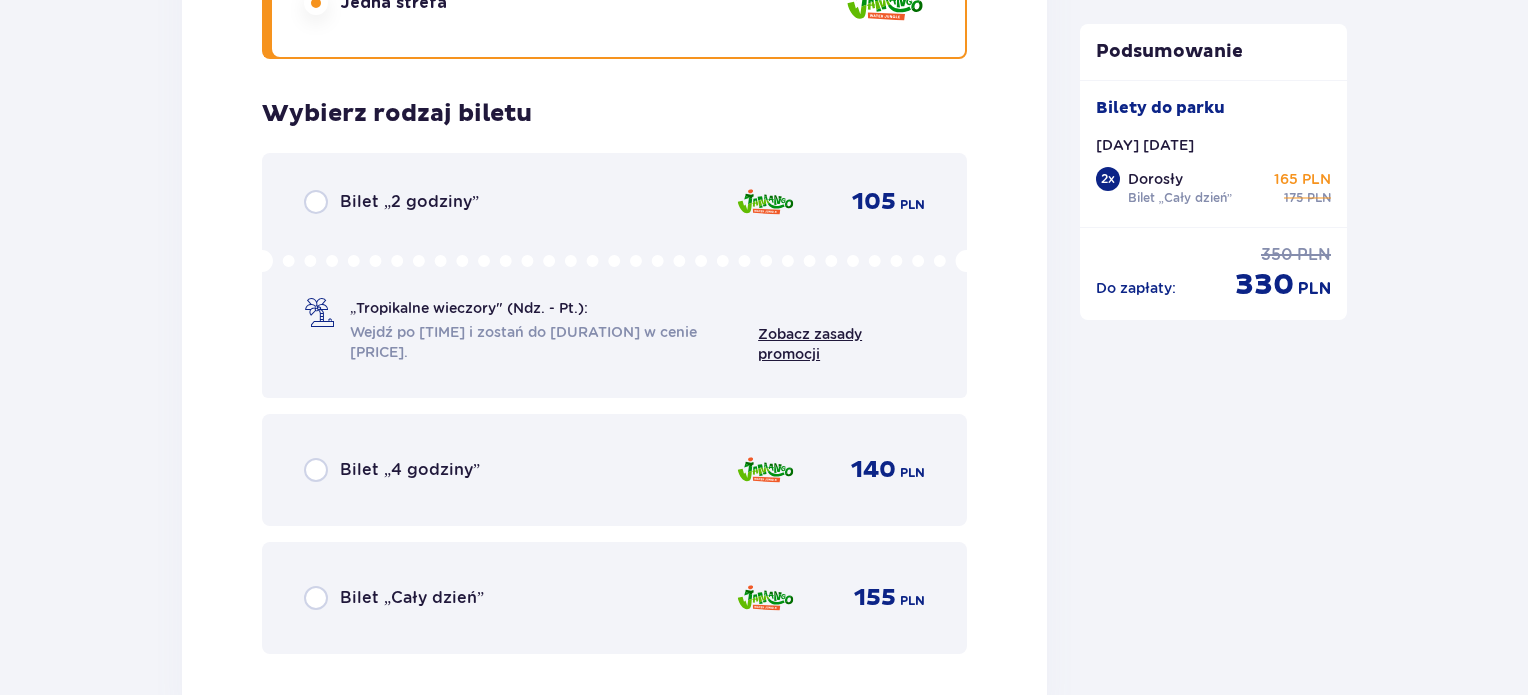 scroll, scrollTop: 4873, scrollLeft: 0, axis: vertical 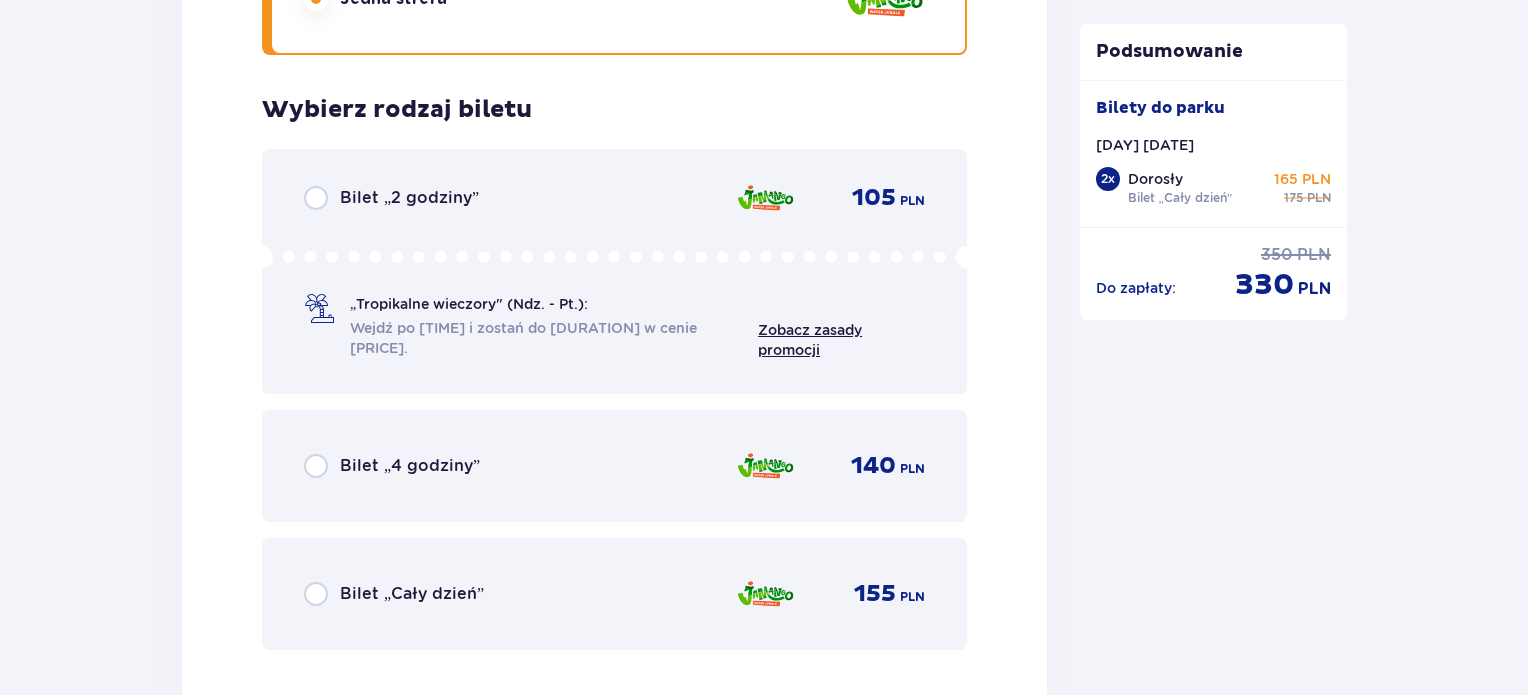 click on "Bilet „Cały dzień” 155 PLN" at bounding box center [614, 594] 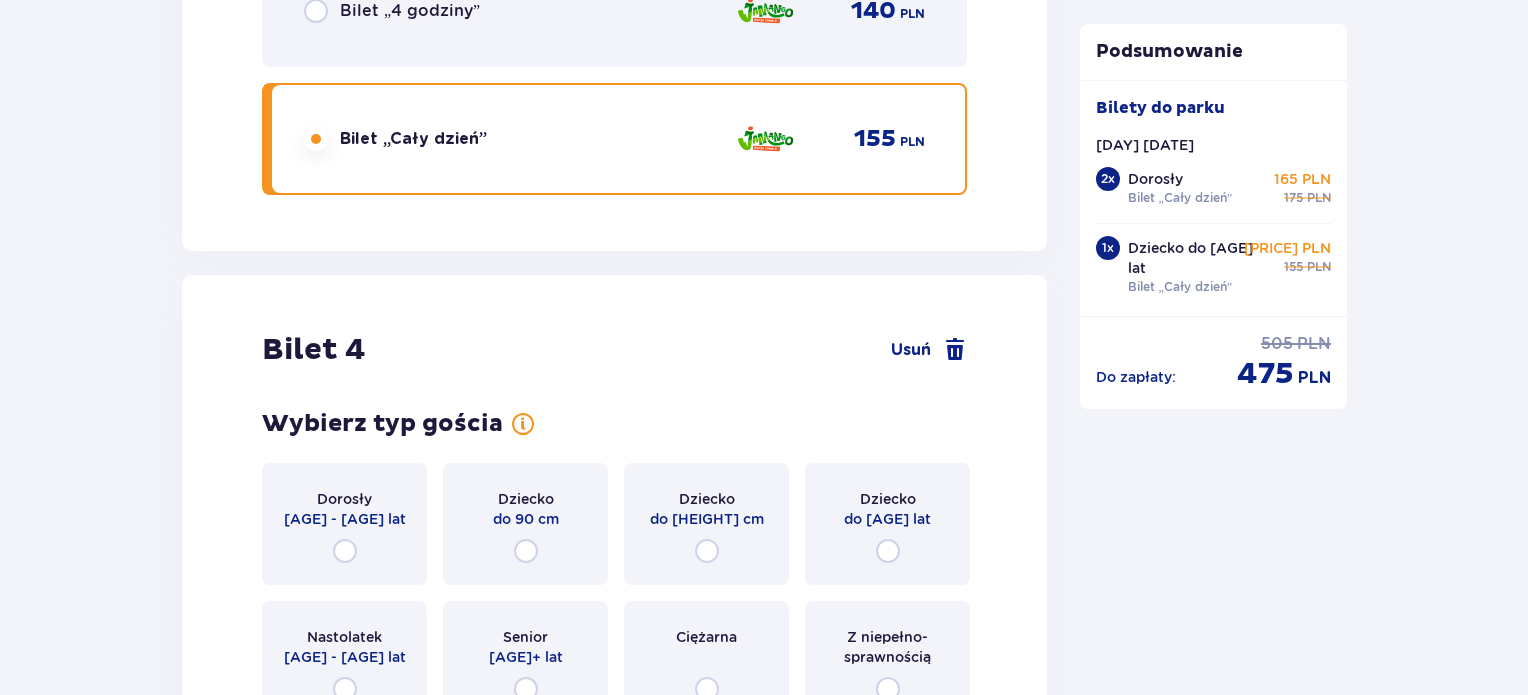 scroll, scrollTop: 5484, scrollLeft: 0, axis: vertical 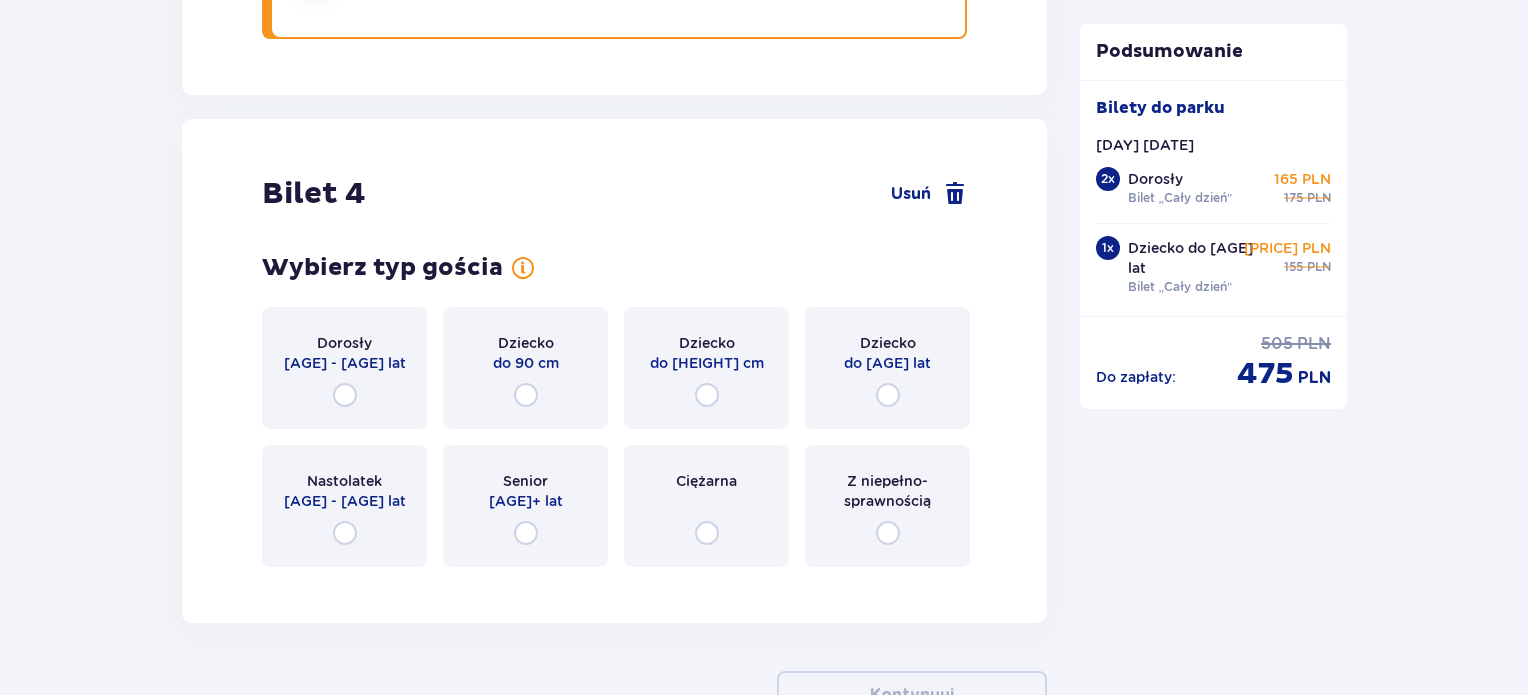 click on "Dziecko do 120 cm" at bounding box center (706, 368) 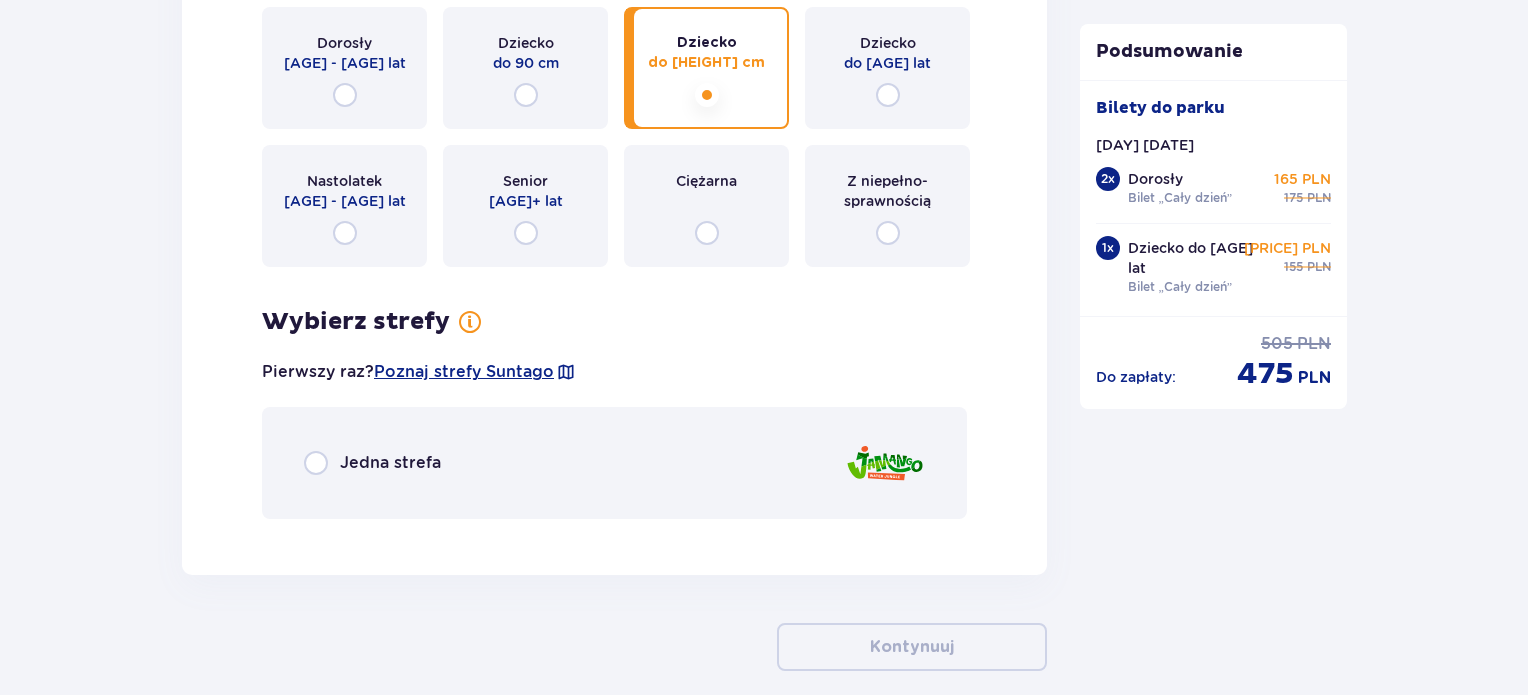 click on "Jedna strefa" at bounding box center (614, 463) 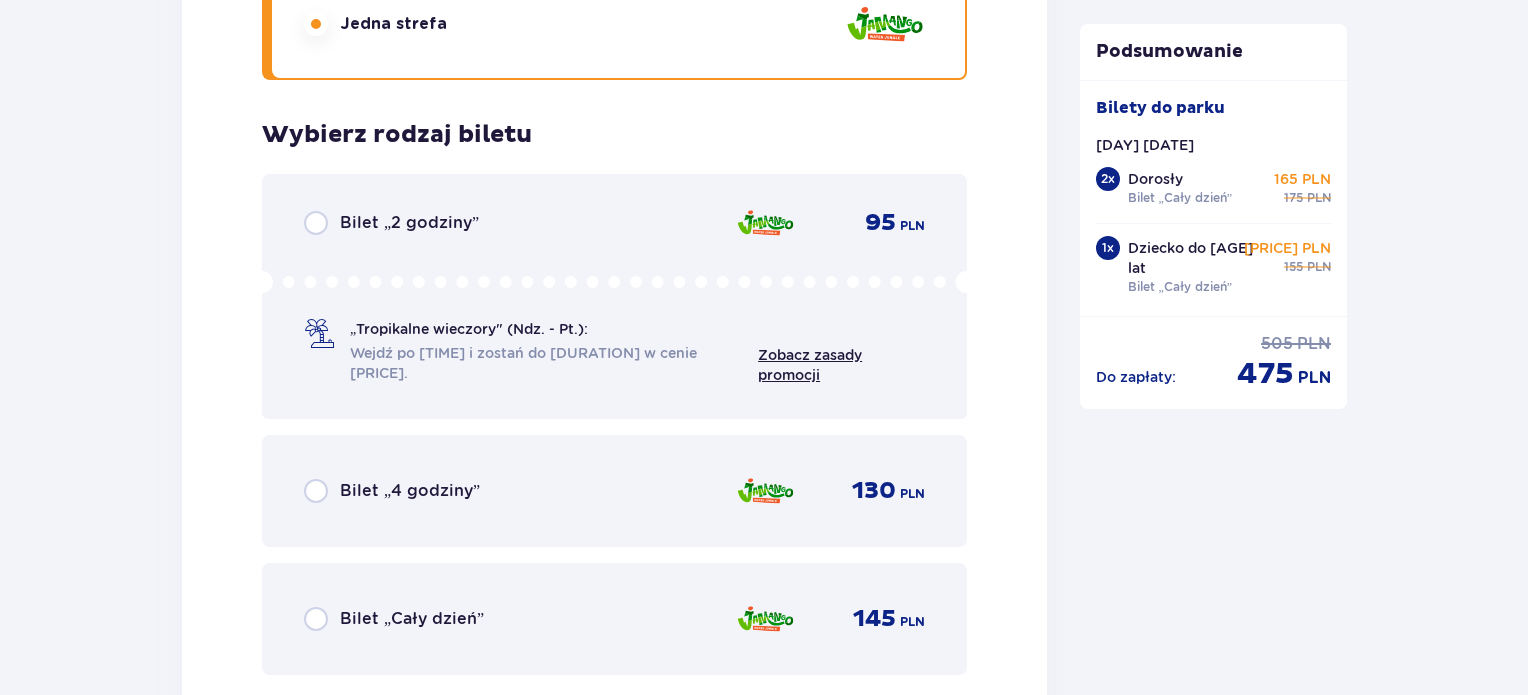 scroll, scrollTop: 6224, scrollLeft: 0, axis: vertical 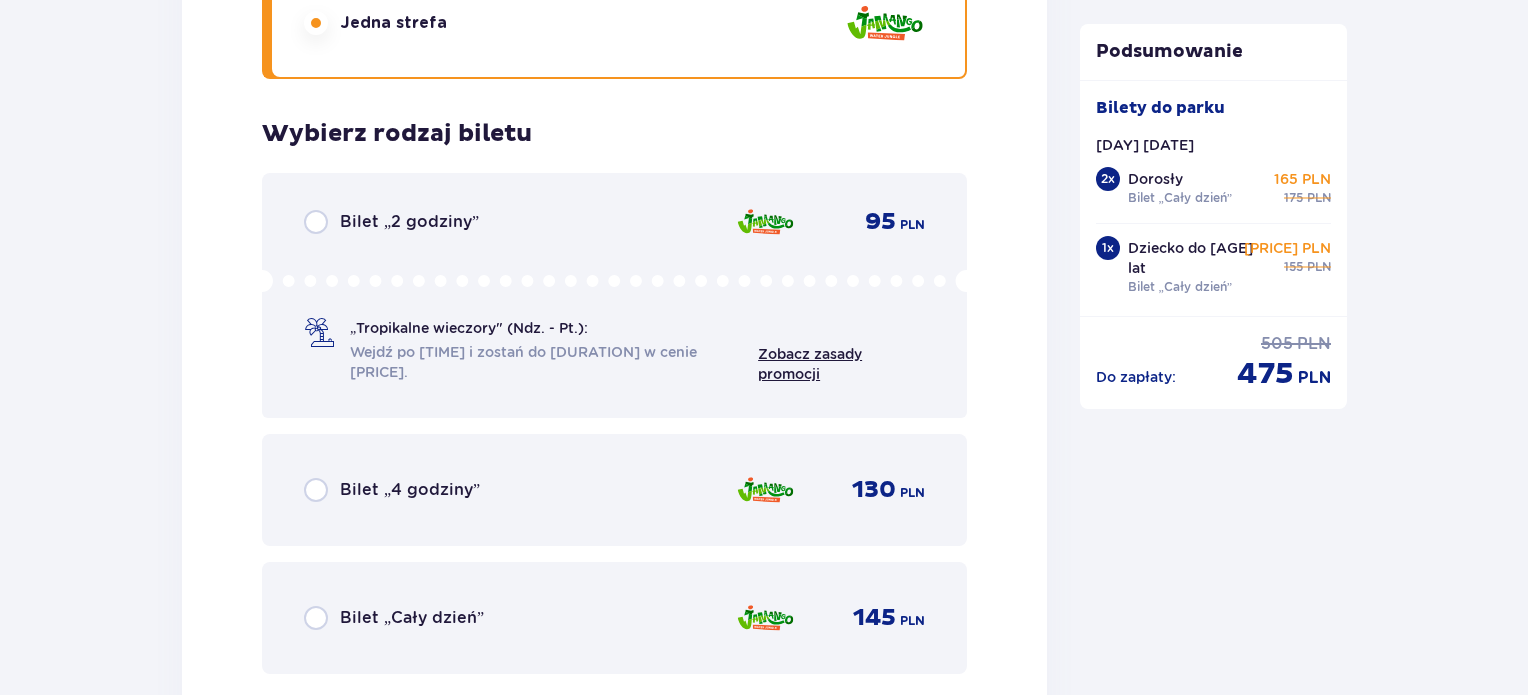 click on "Bilet „Cały dzień” 145 PLN" at bounding box center [614, 618] 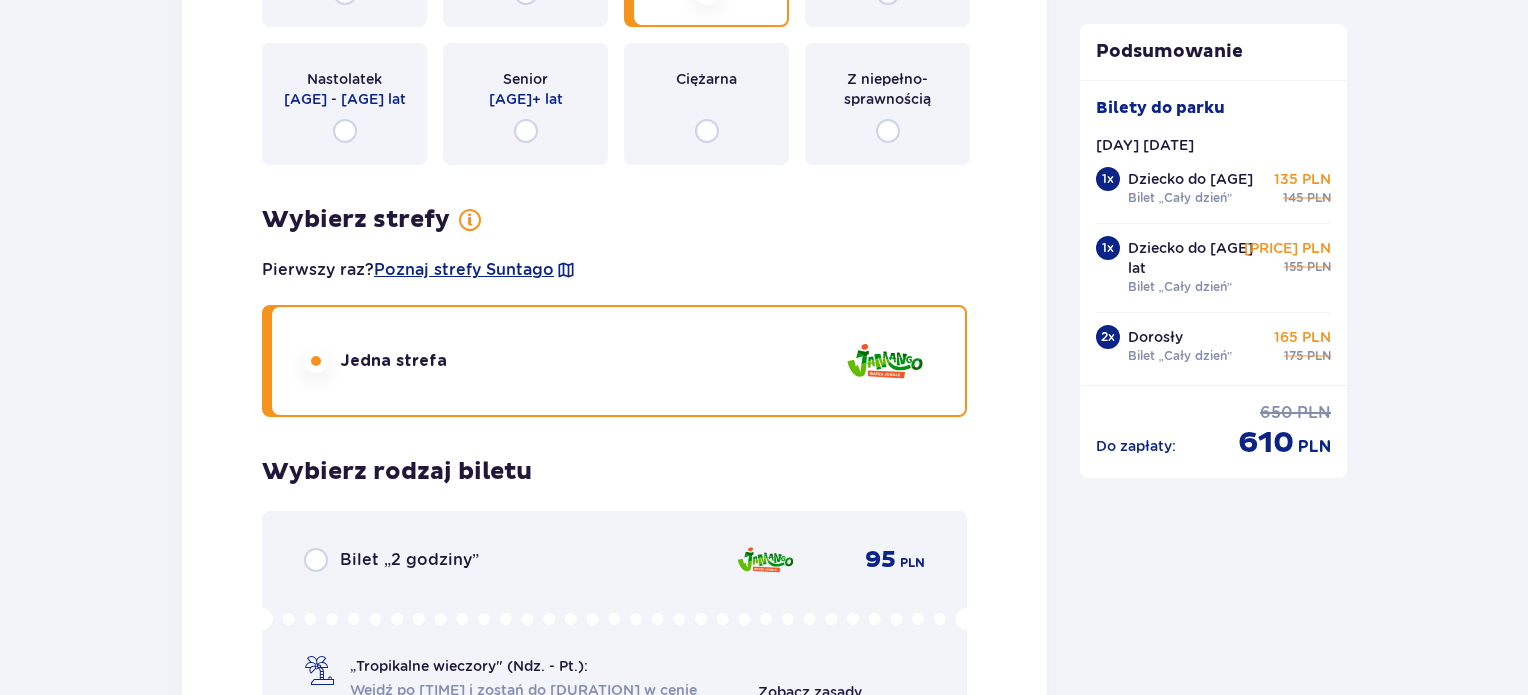 scroll, scrollTop: 5862, scrollLeft: 0, axis: vertical 